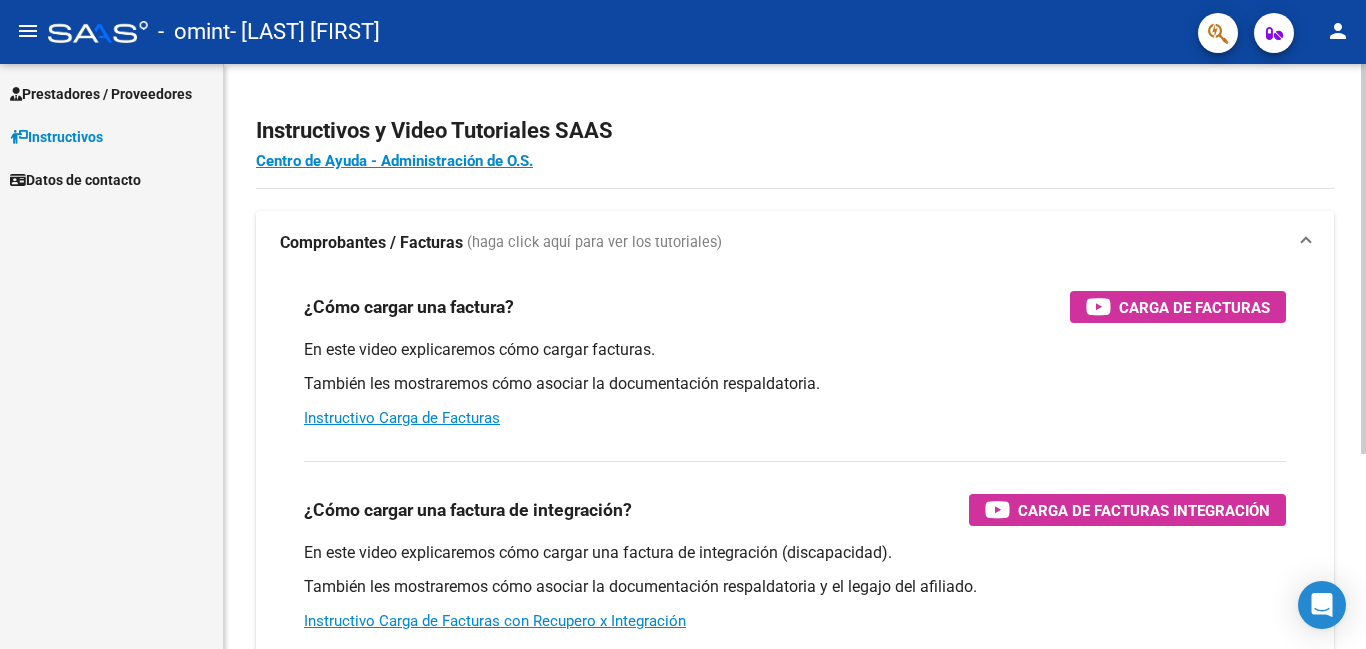 scroll, scrollTop: 0, scrollLeft: 0, axis: both 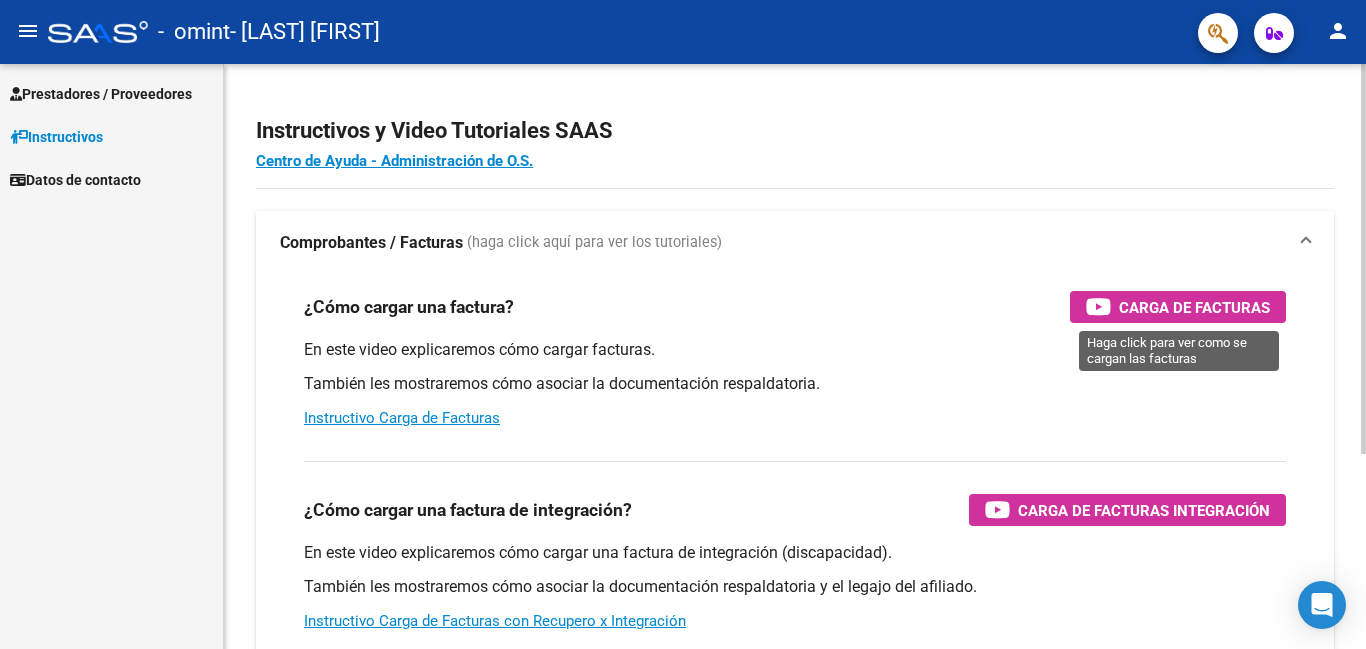 click on "Carga de Facturas" at bounding box center [1194, 307] 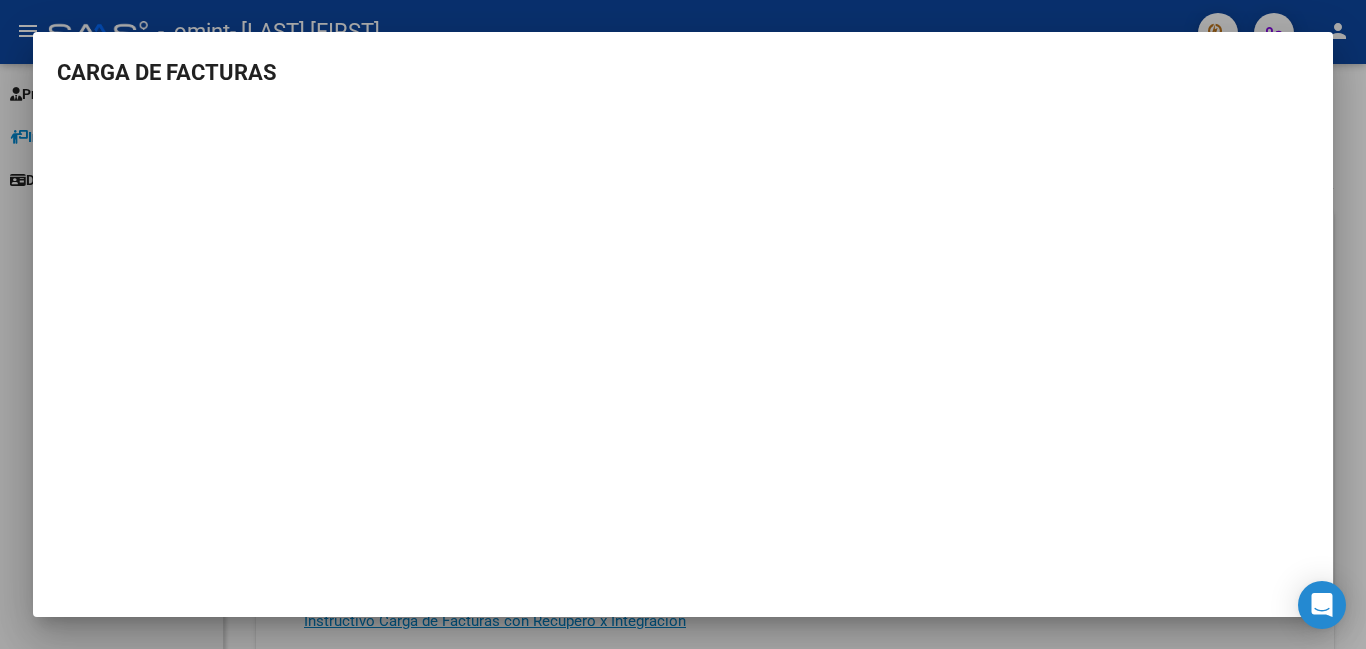 click at bounding box center [683, 324] 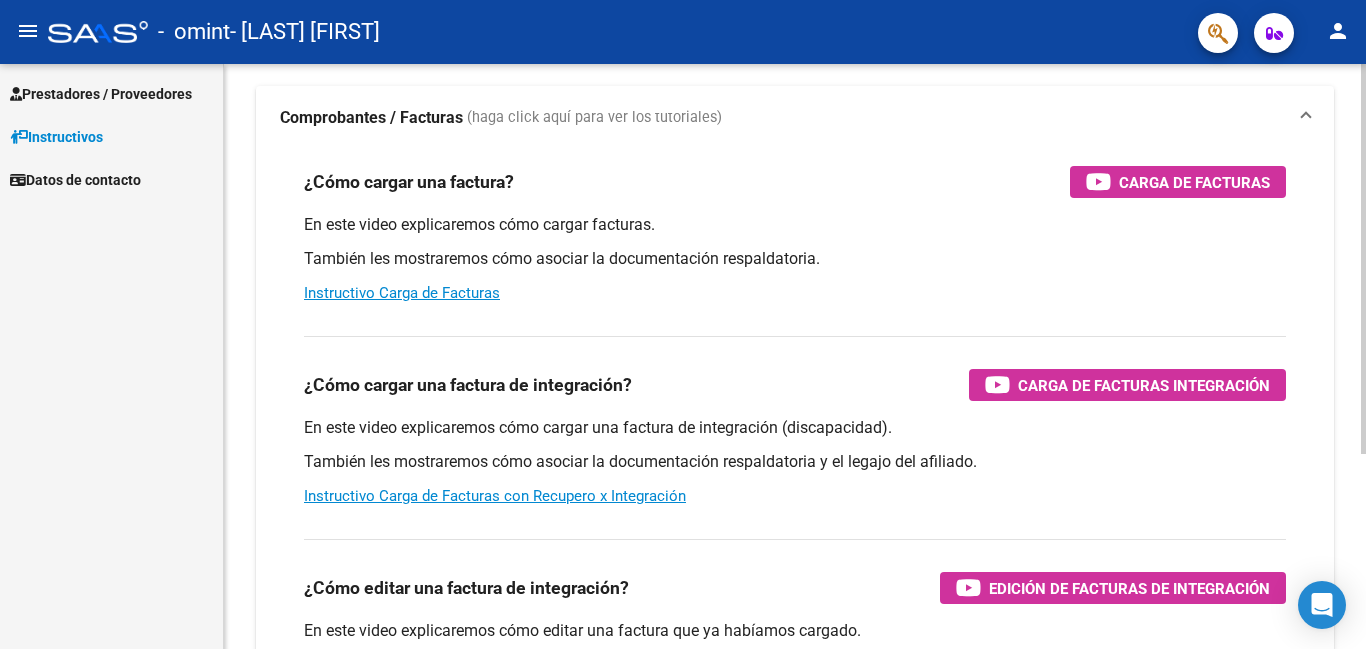scroll, scrollTop: 292, scrollLeft: 0, axis: vertical 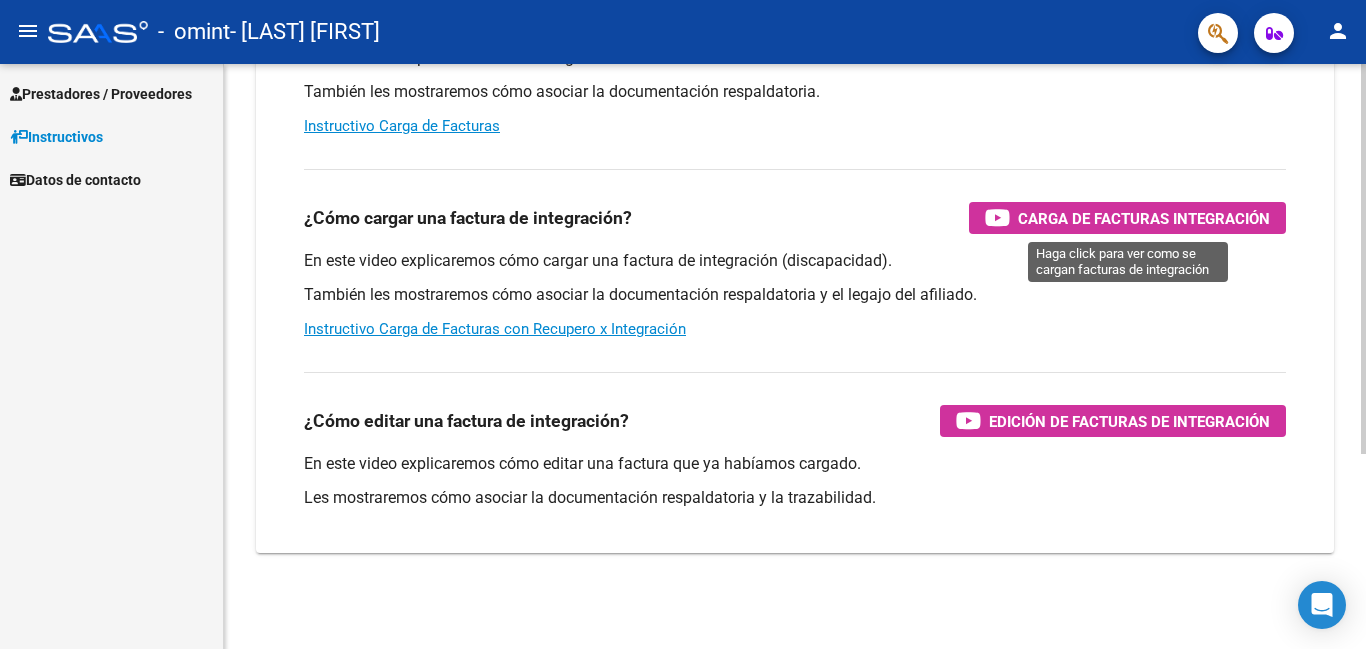 click on "Carga de Facturas Integración" at bounding box center (1144, 218) 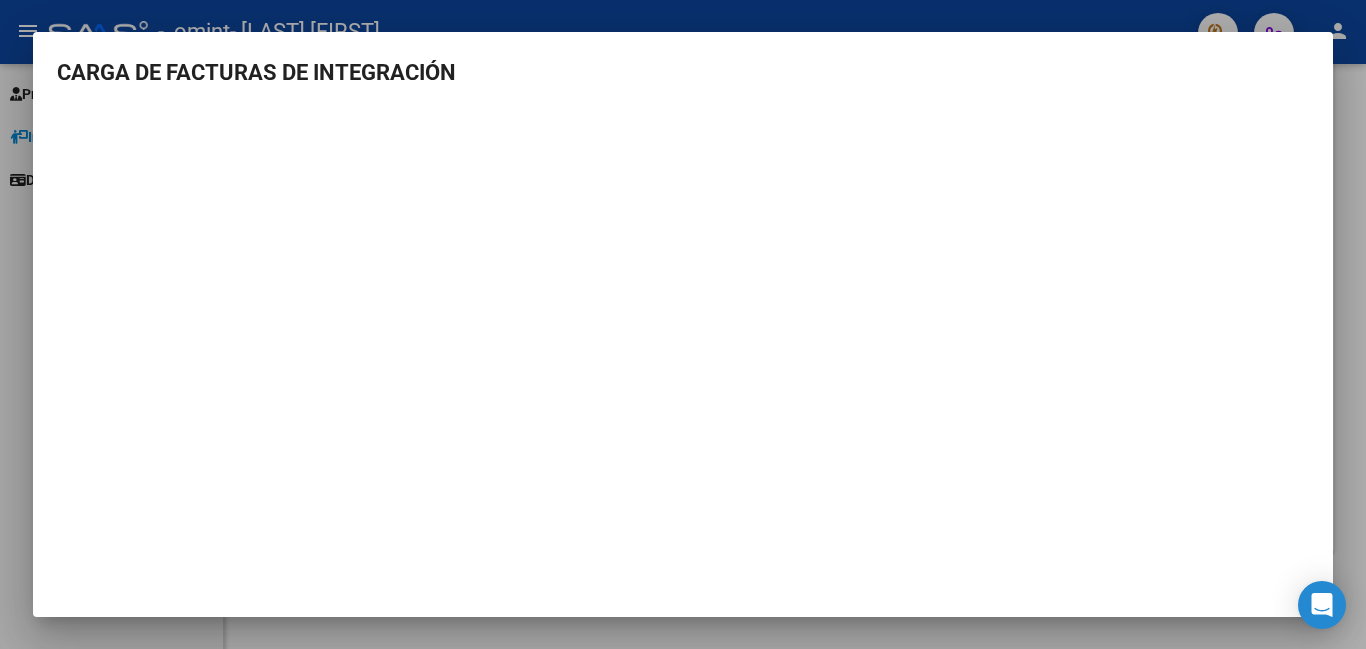 click at bounding box center [683, 324] 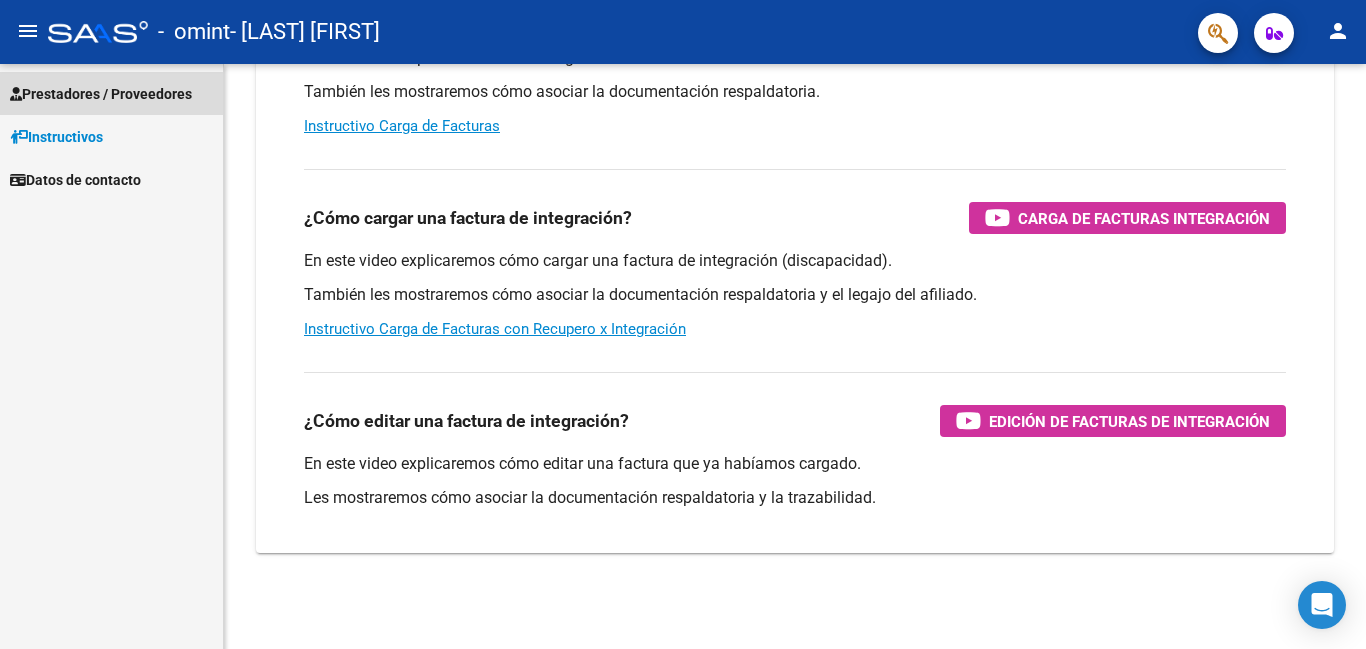 click on "Prestadores / Proveedores" at bounding box center (111, 93) 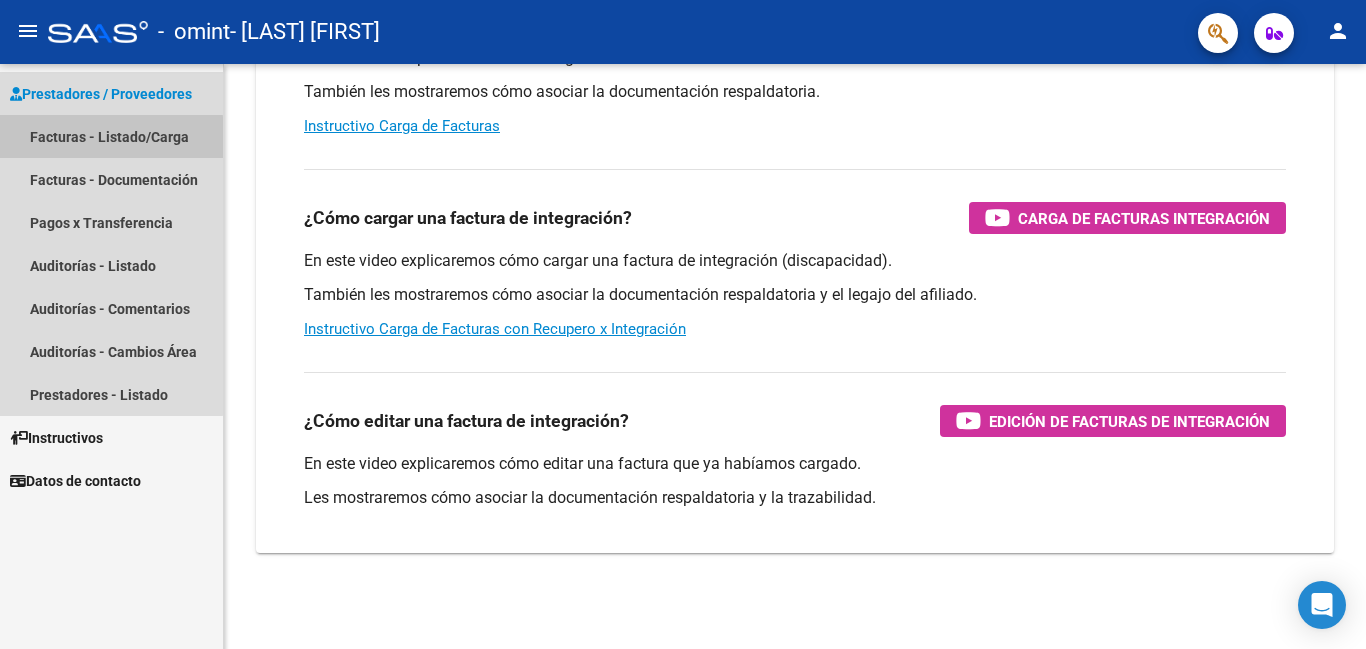 click on "Facturas - Listado/Carga" at bounding box center (111, 136) 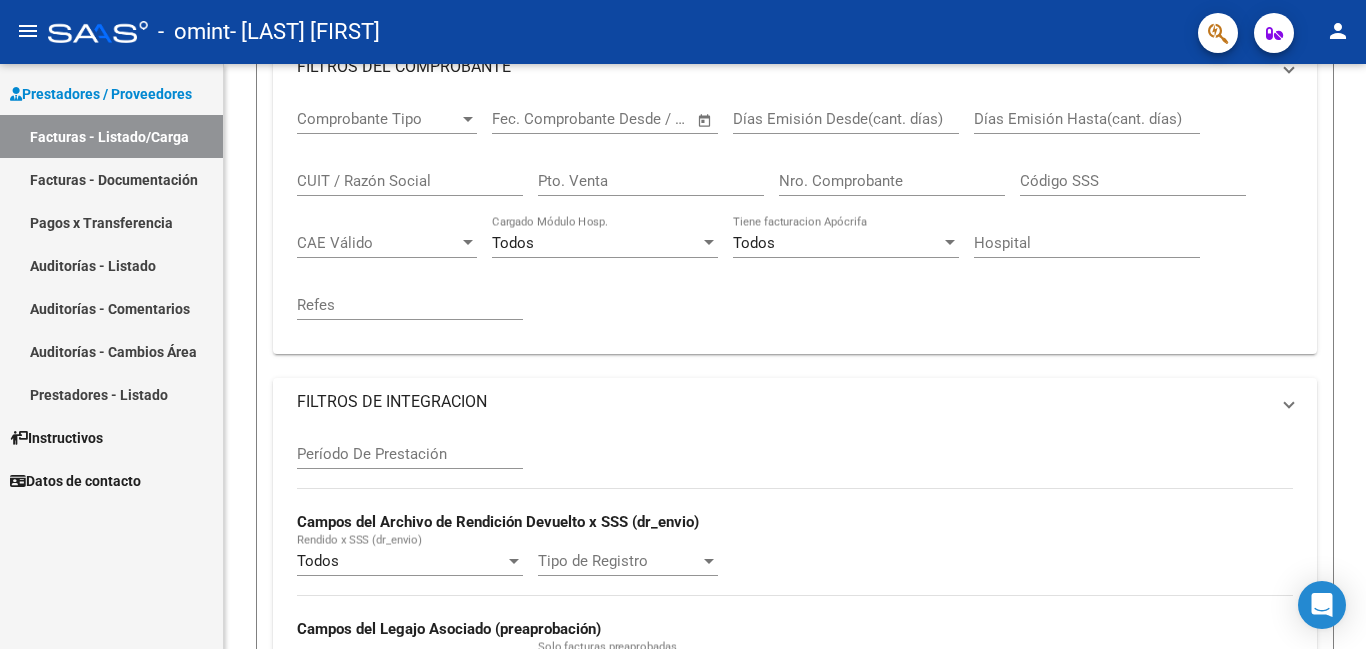 scroll, scrollTop: 0, scrollLeft: 0, axis: both 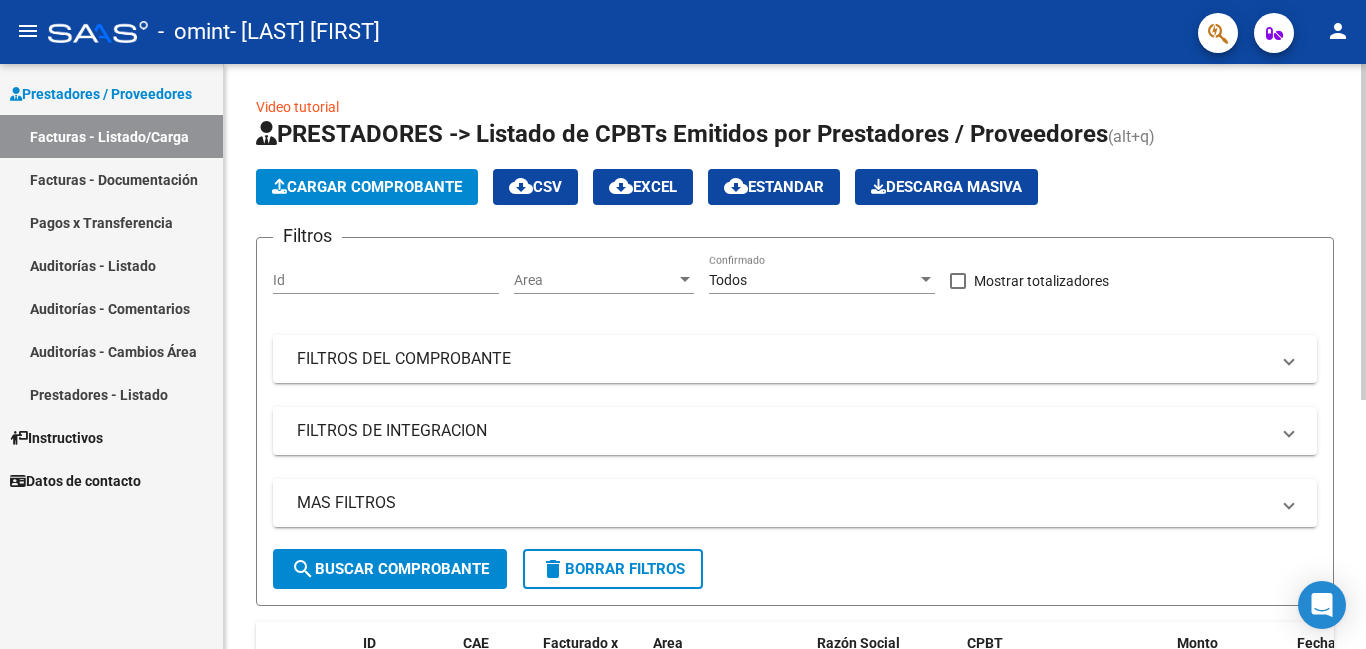 click on "Id" at bounding box center (386, 280) 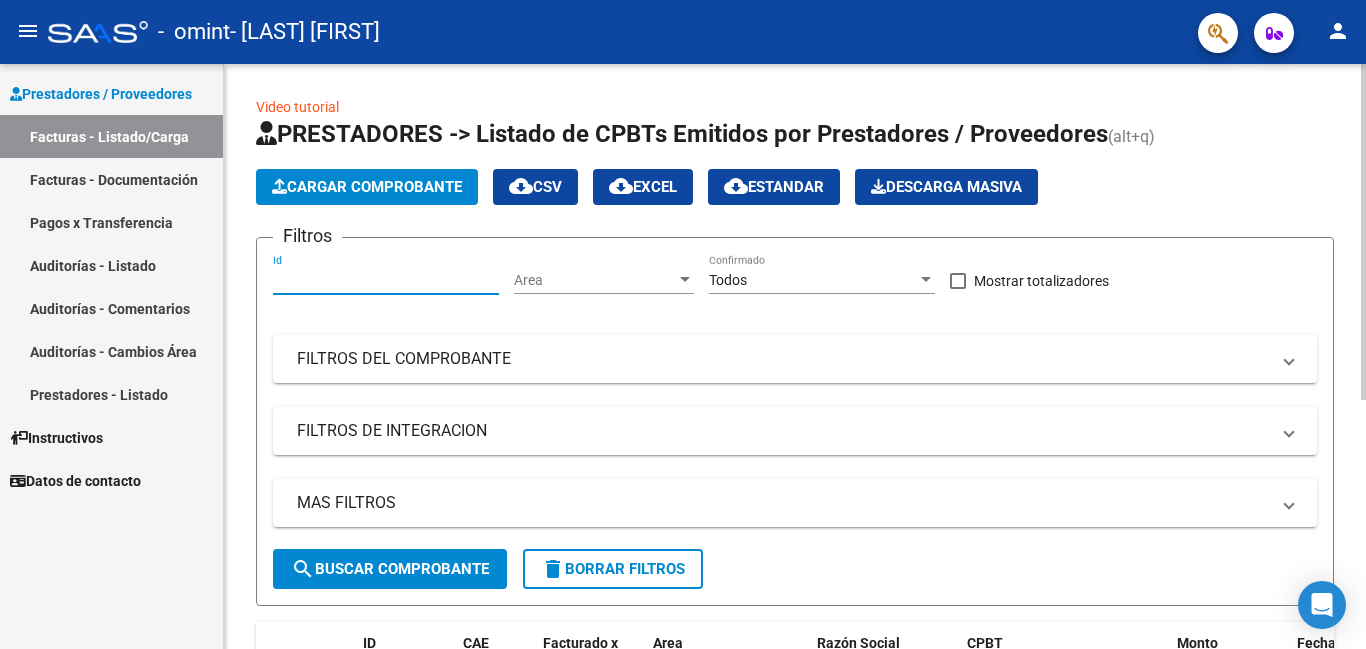 click on "Area" at bounding box center [595, 280] 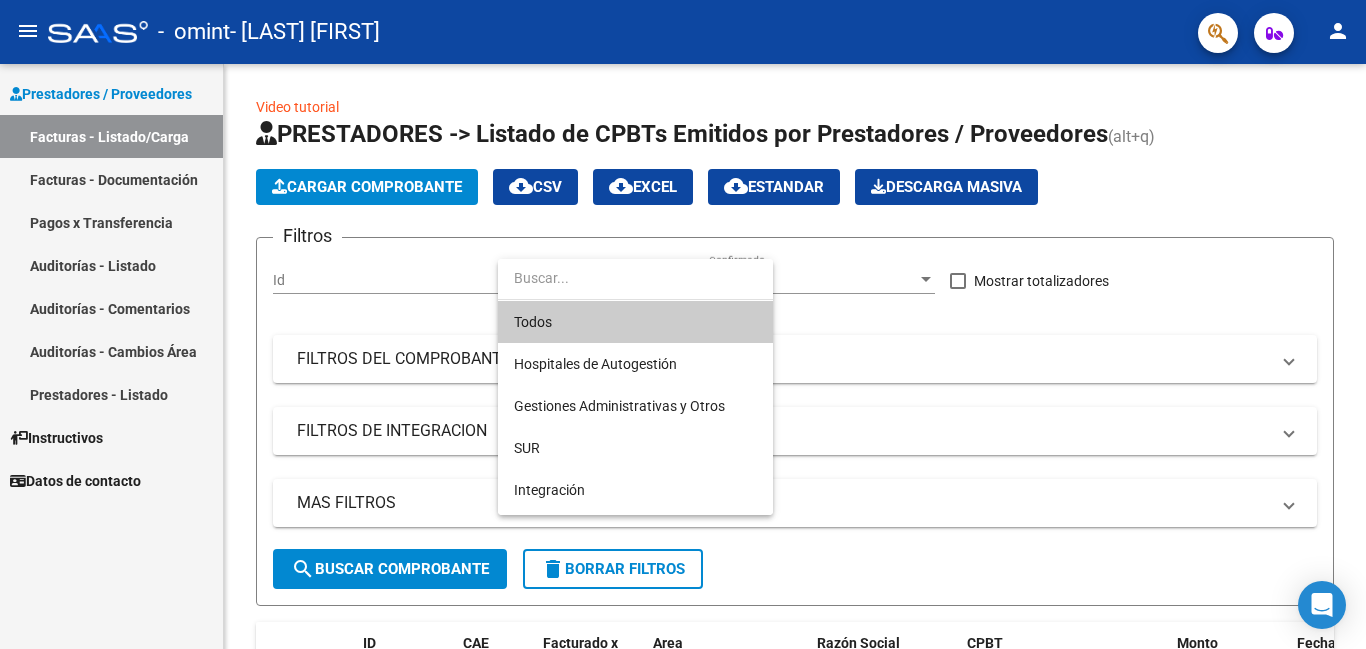 click at bounding box center (635, 278) 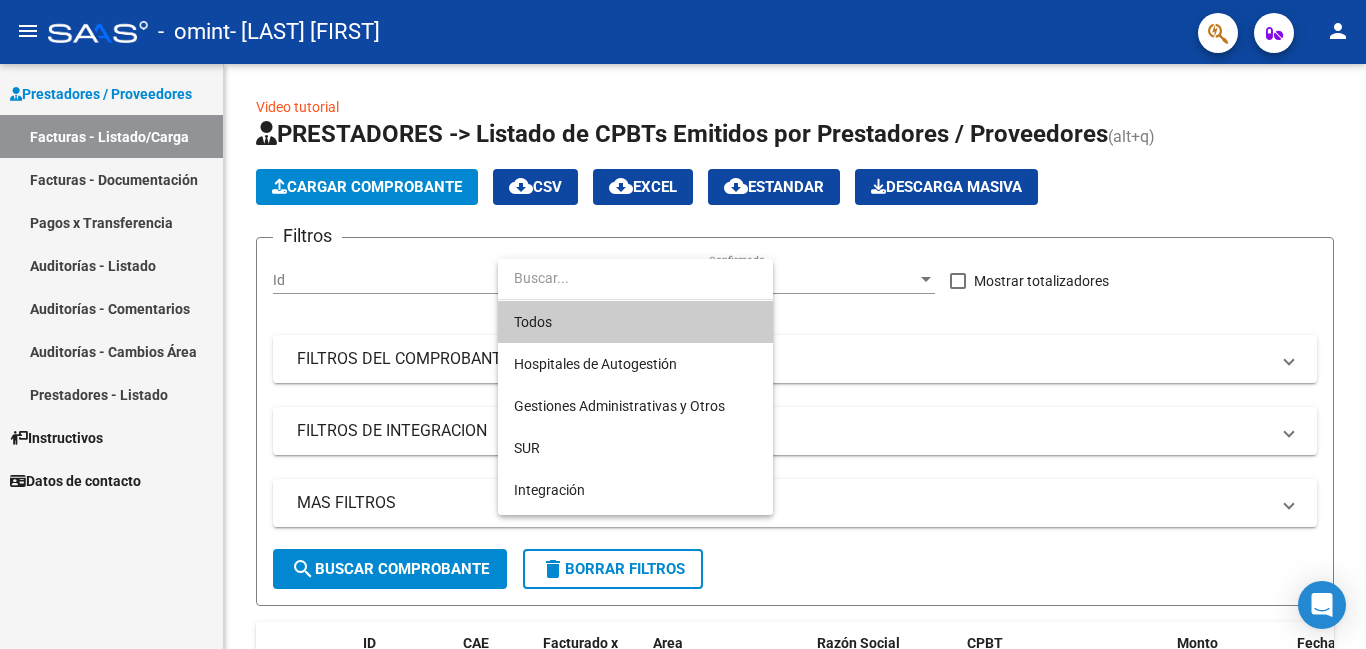click at bounding box center (683, 324) 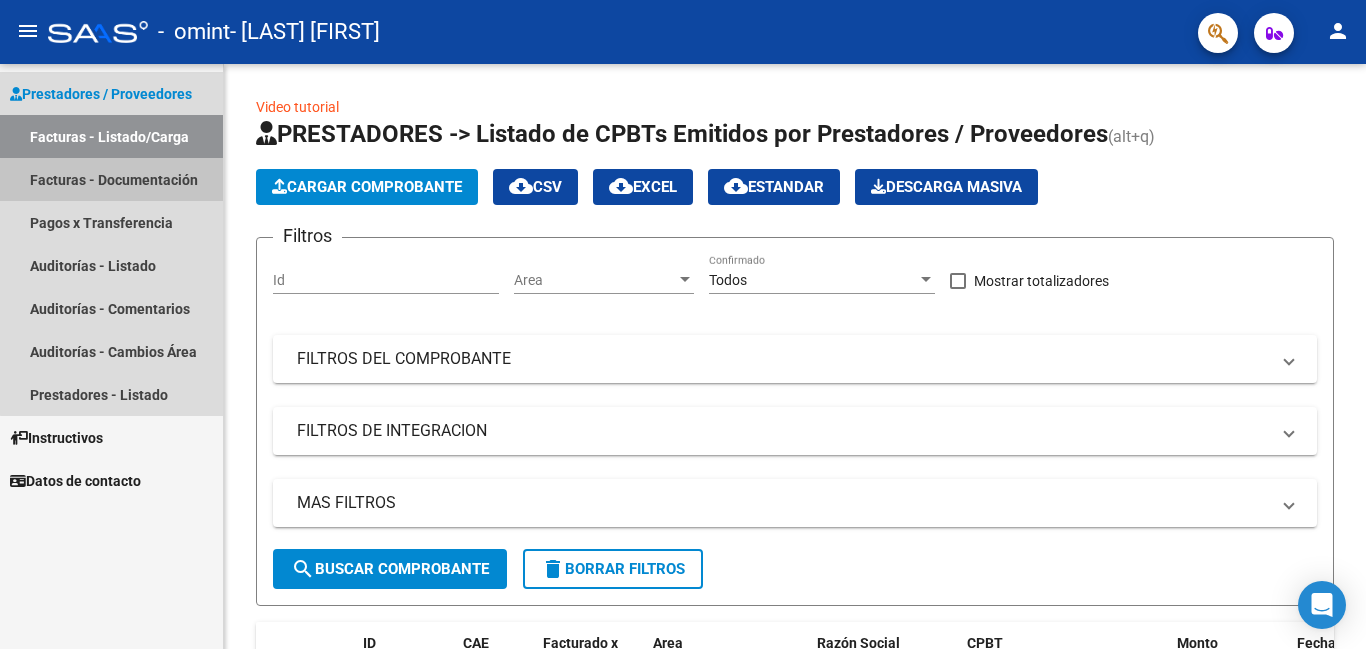 click on "Facturas - Documentación" at bounding box center (111, 179) 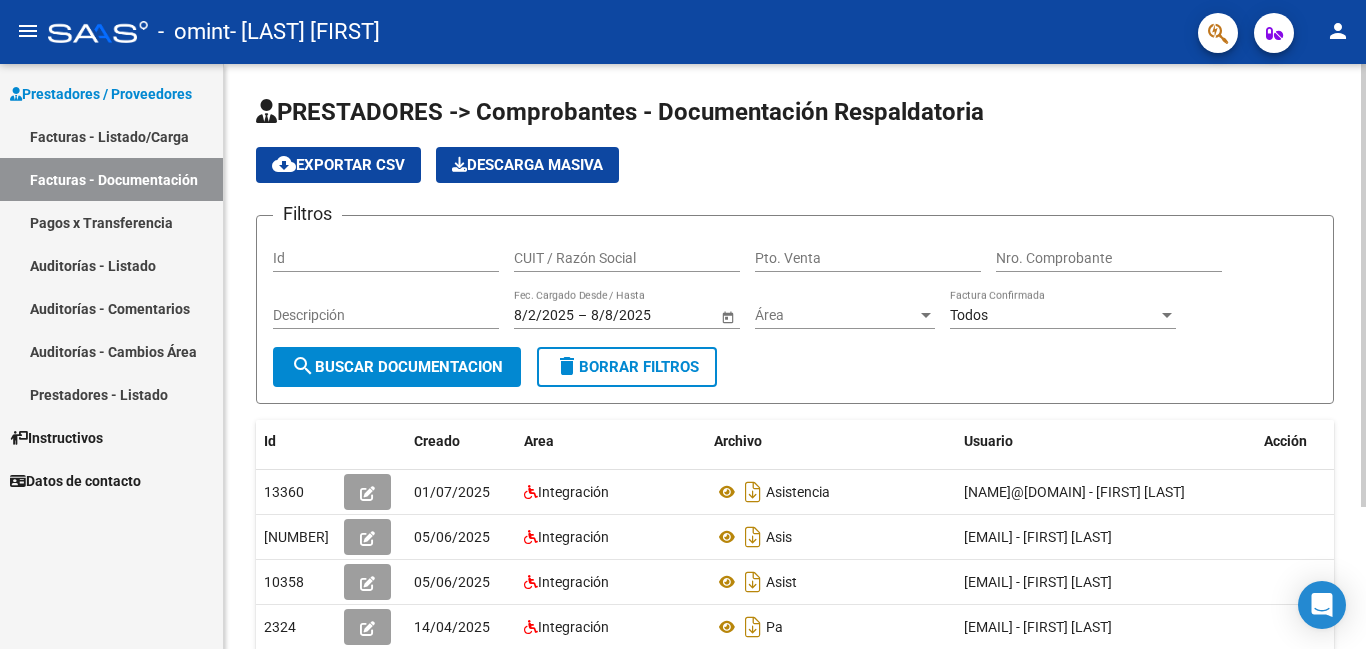 click on "Id" 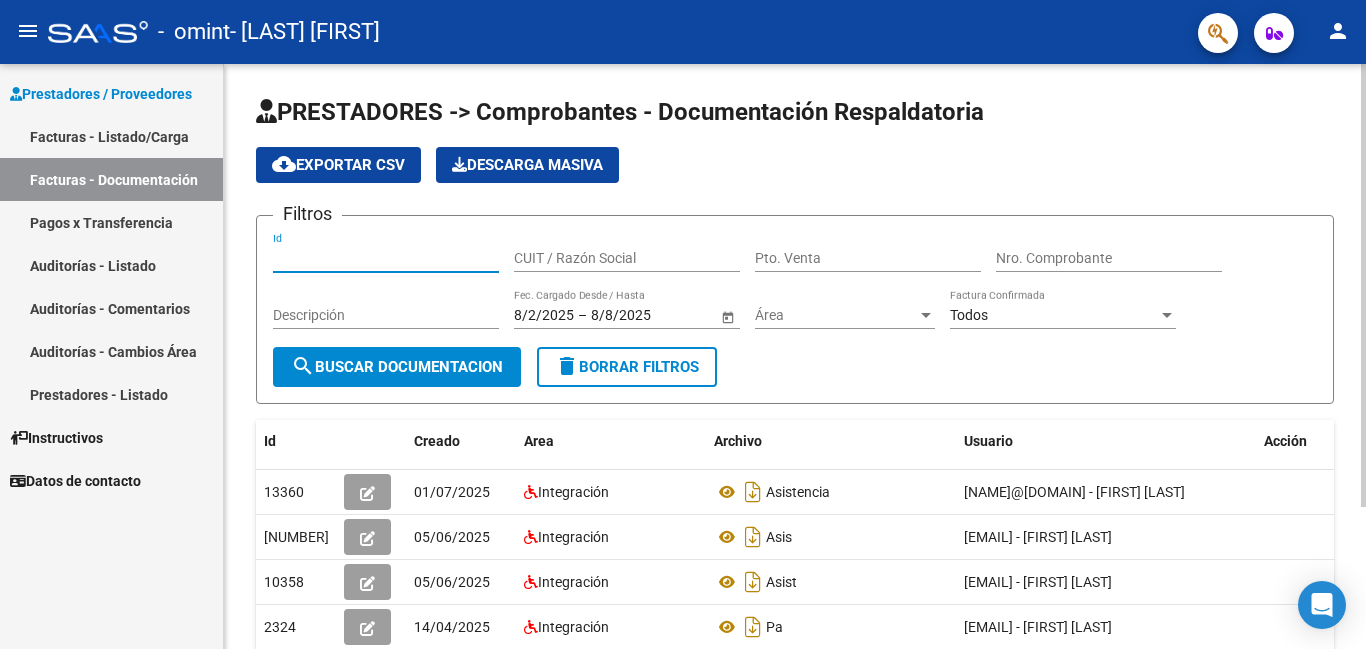 click on "Id" at bounding box center [386, 258] 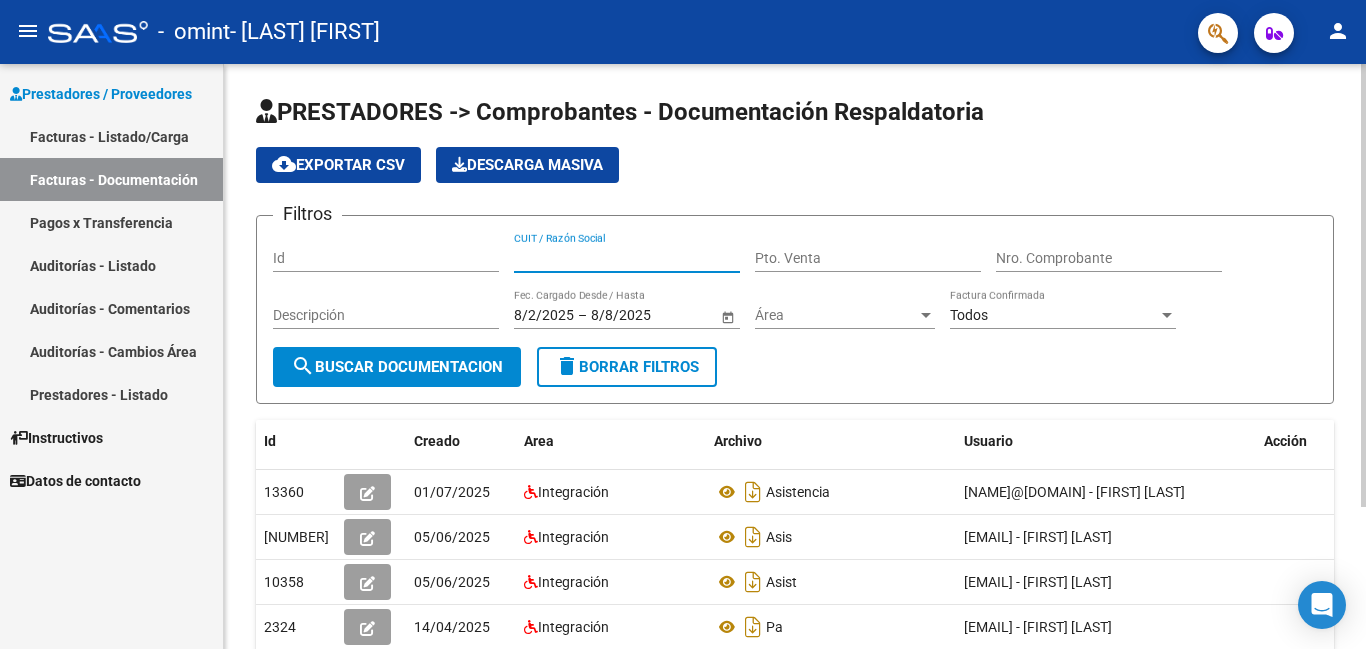 click on "CUIT / Razón Social" at bounding box center (627, 258) 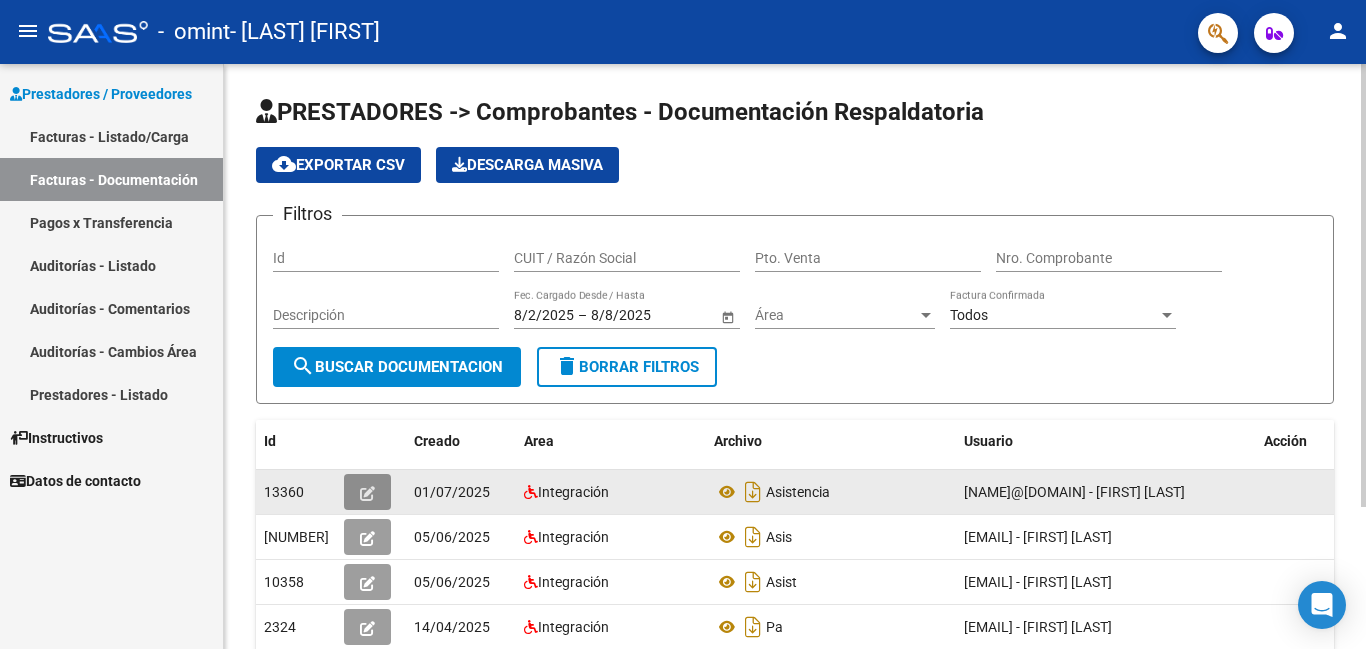 click 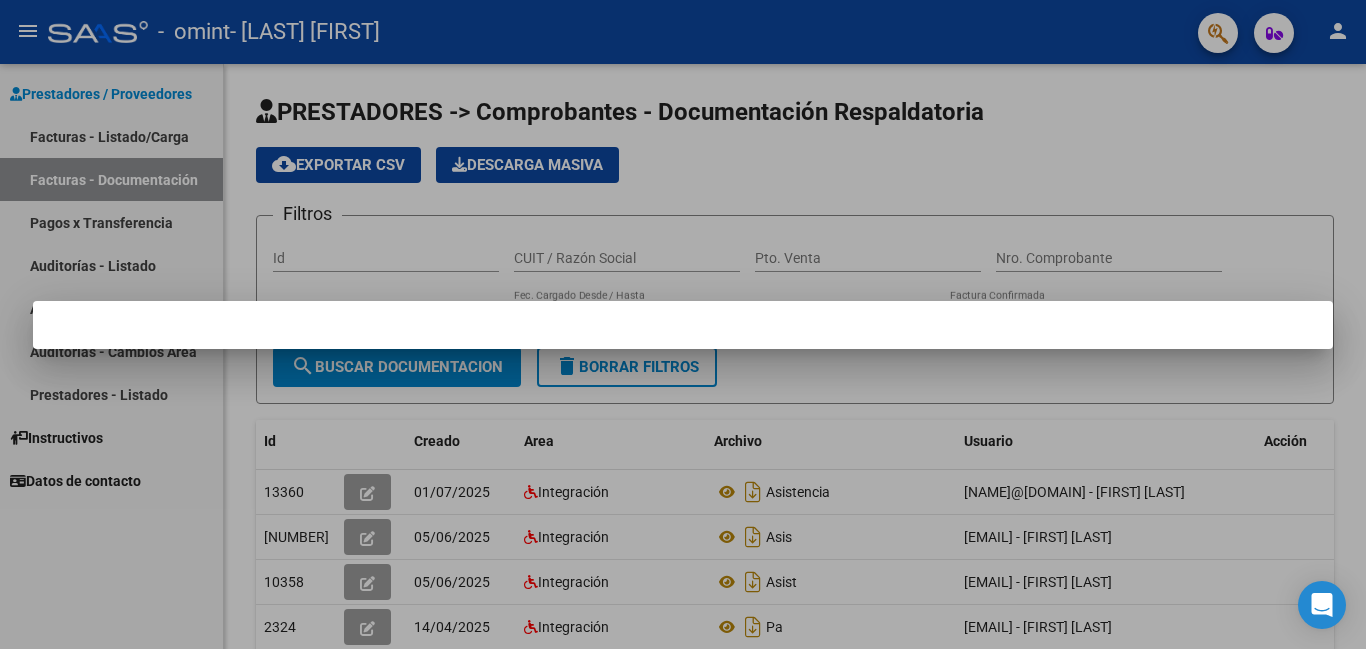 click at bounding box center (683, 324) 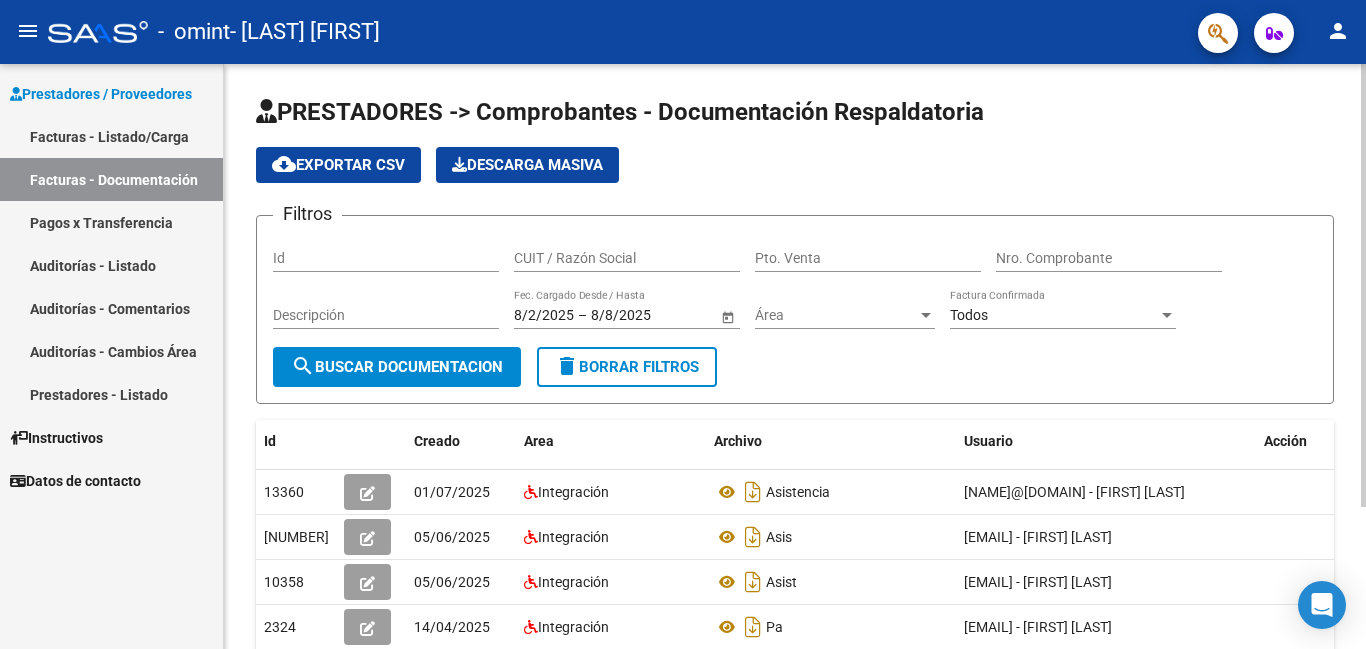 click on "CUIT / Razón Social" at bounding box center (627, 258) 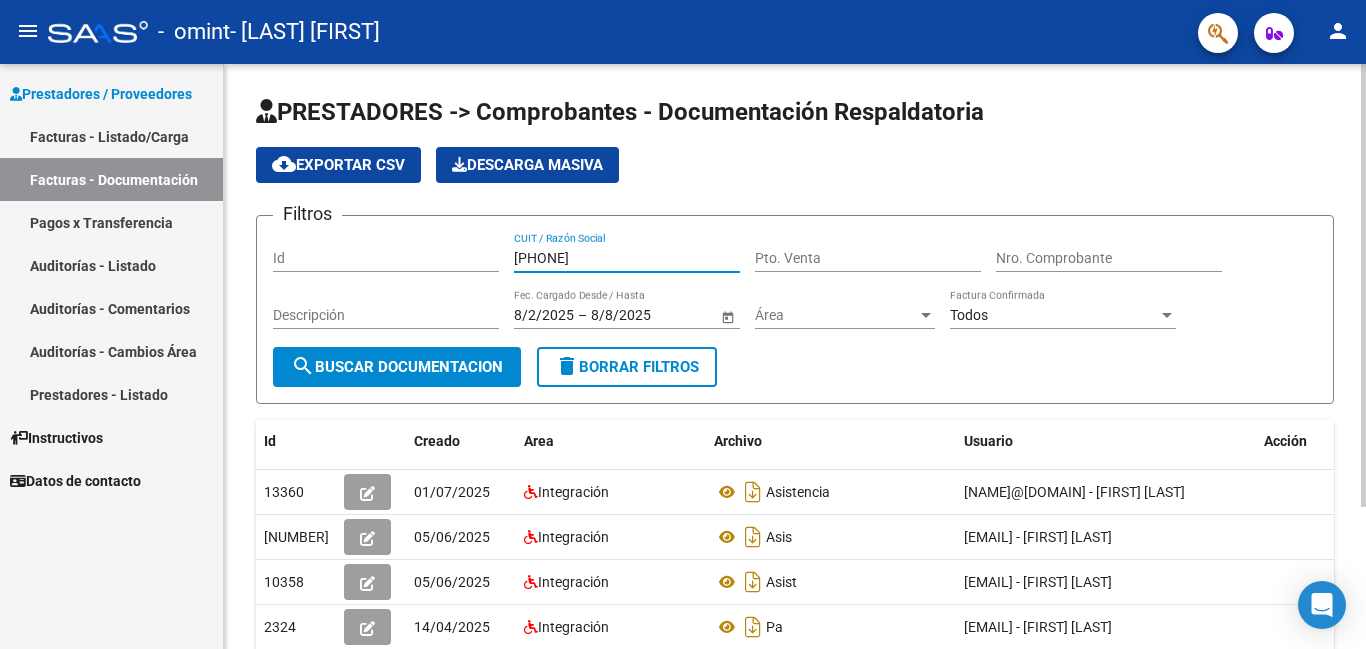 type on "[PHONE]" 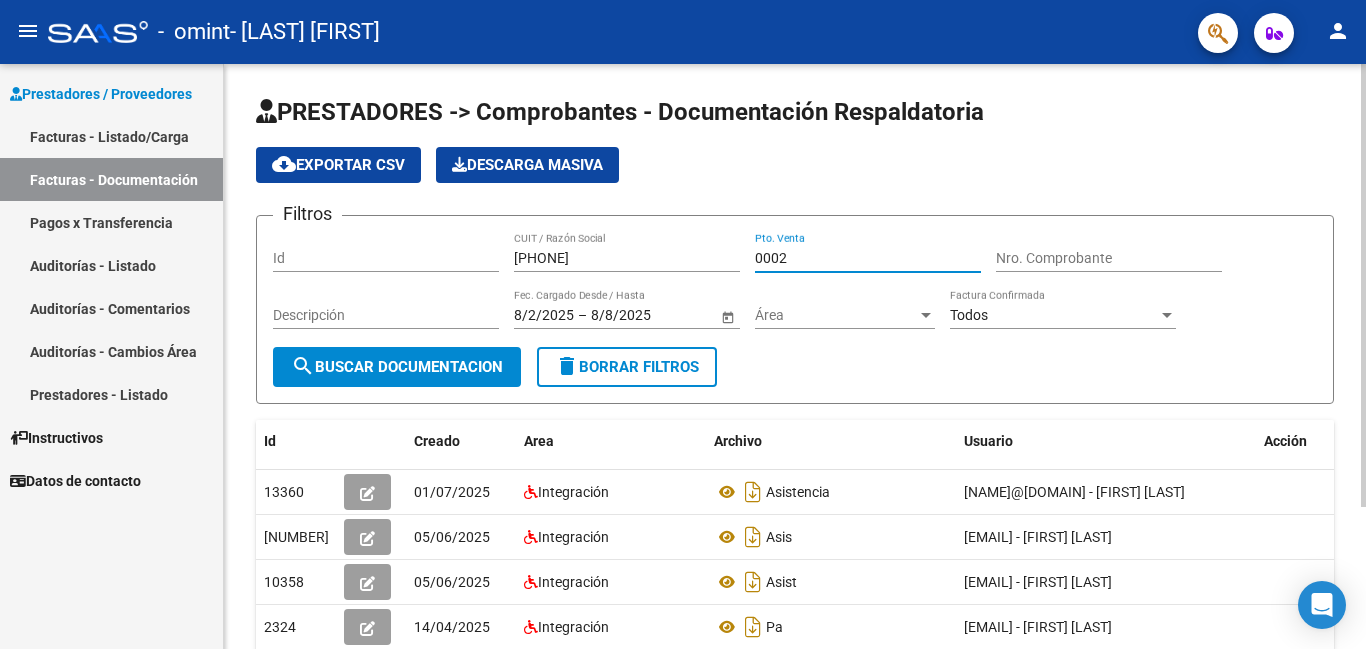 type on "0002" 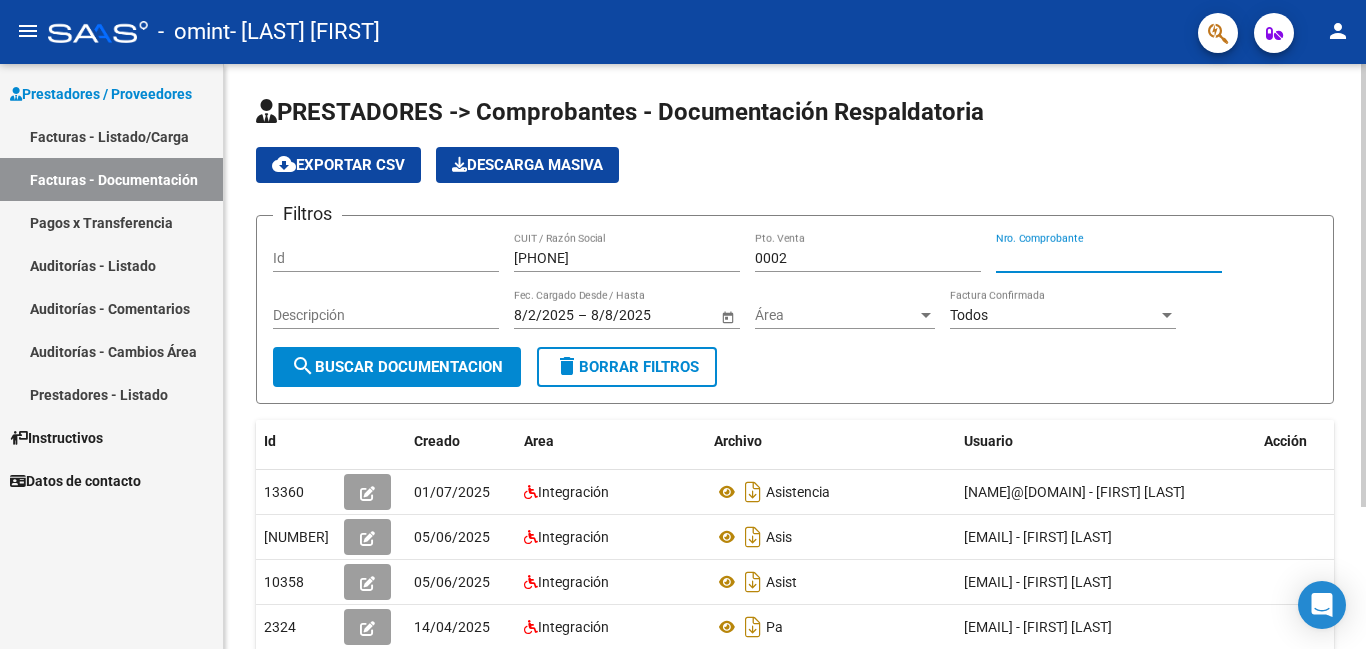 type on "[NUMBER]" 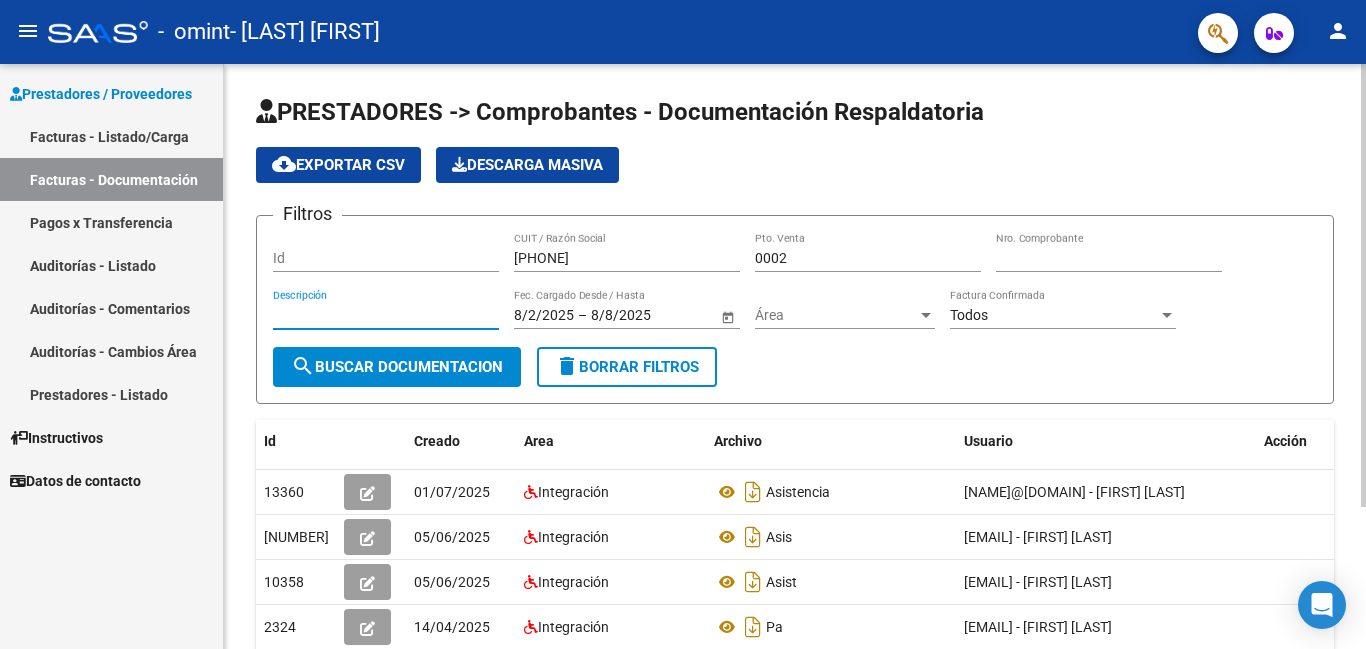 click on "search  Buscar Documentacion" 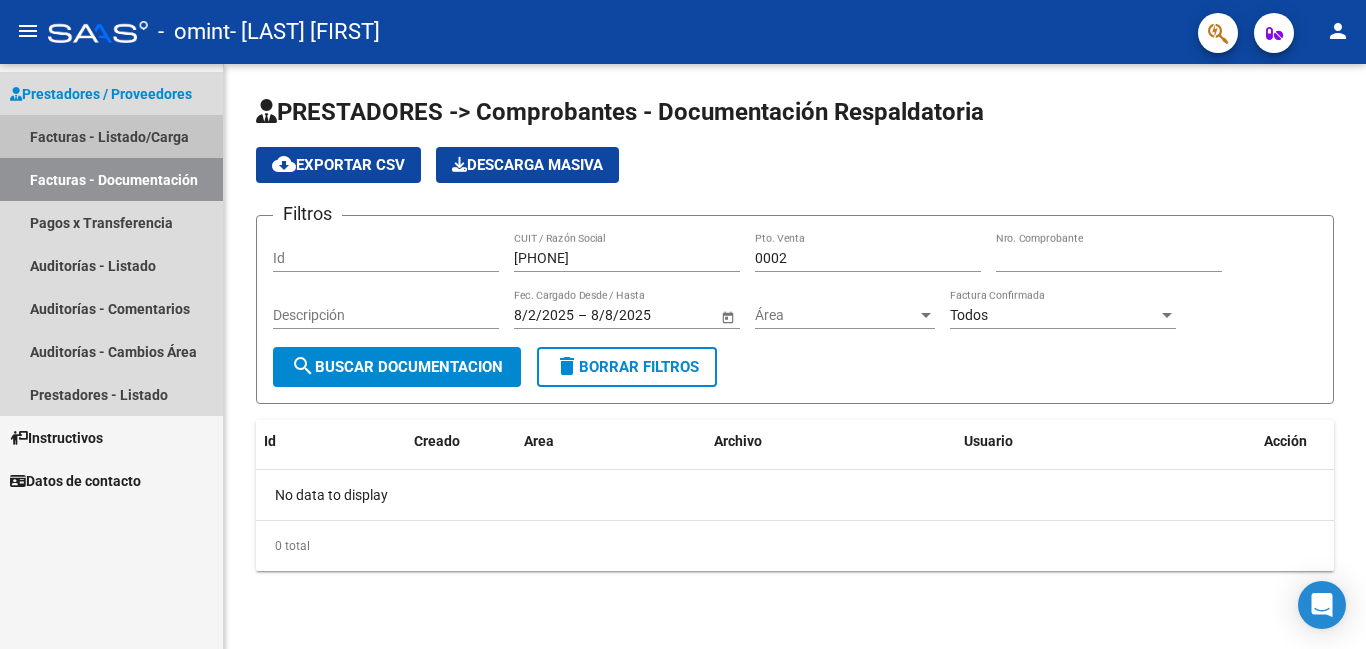 click on "Facturas - Listado/Carga" at bounding box center [111, 136] 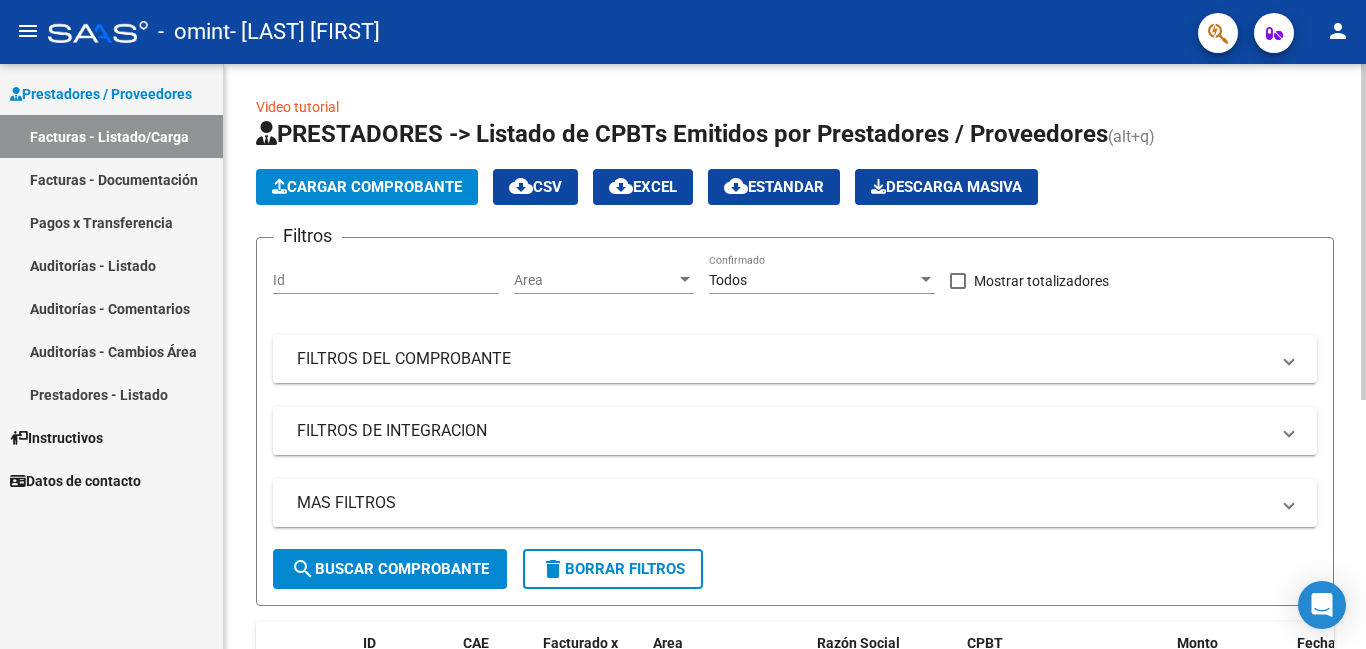 click on "Cargar Comprobante" 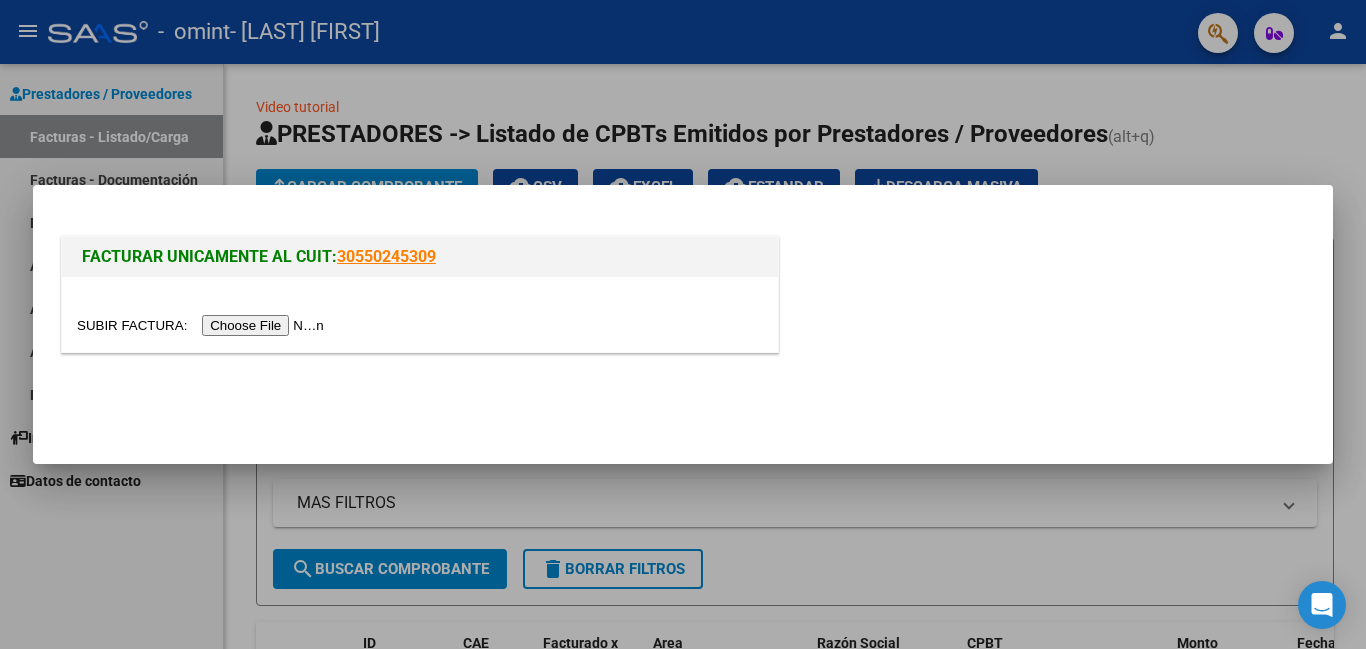 click on "30550245309" at bounding box center (386, 256) 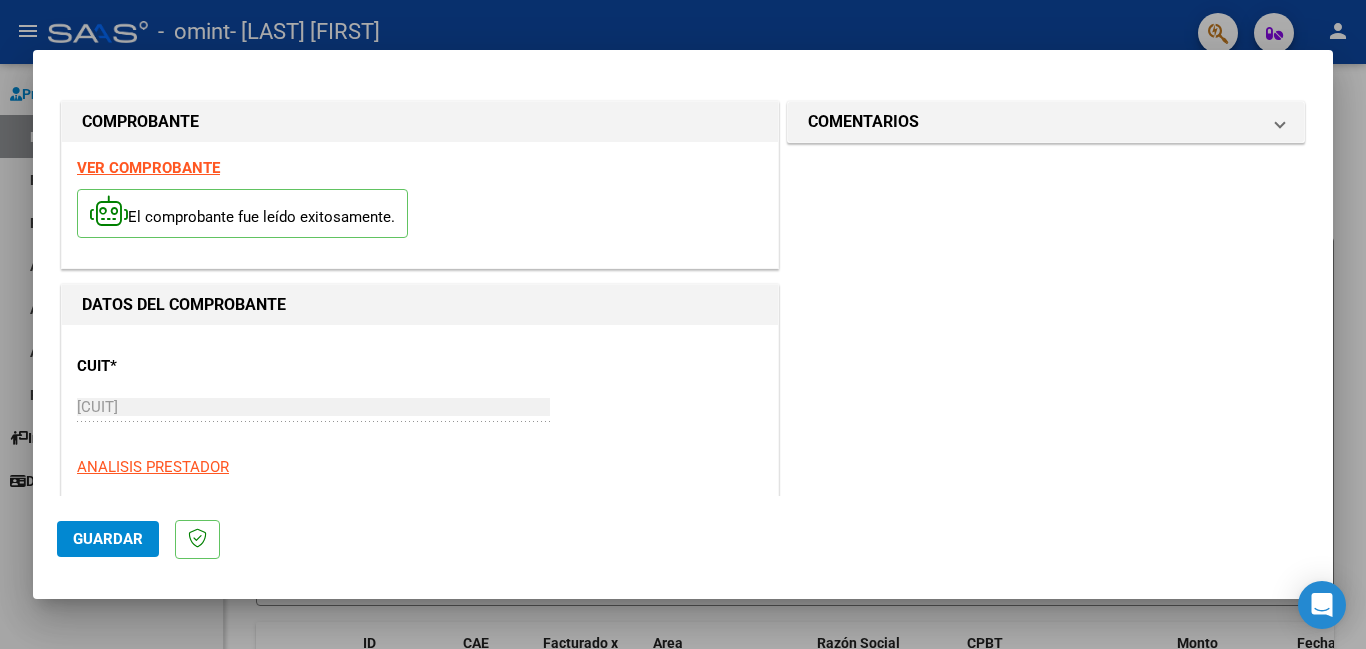 click on "Guardar" 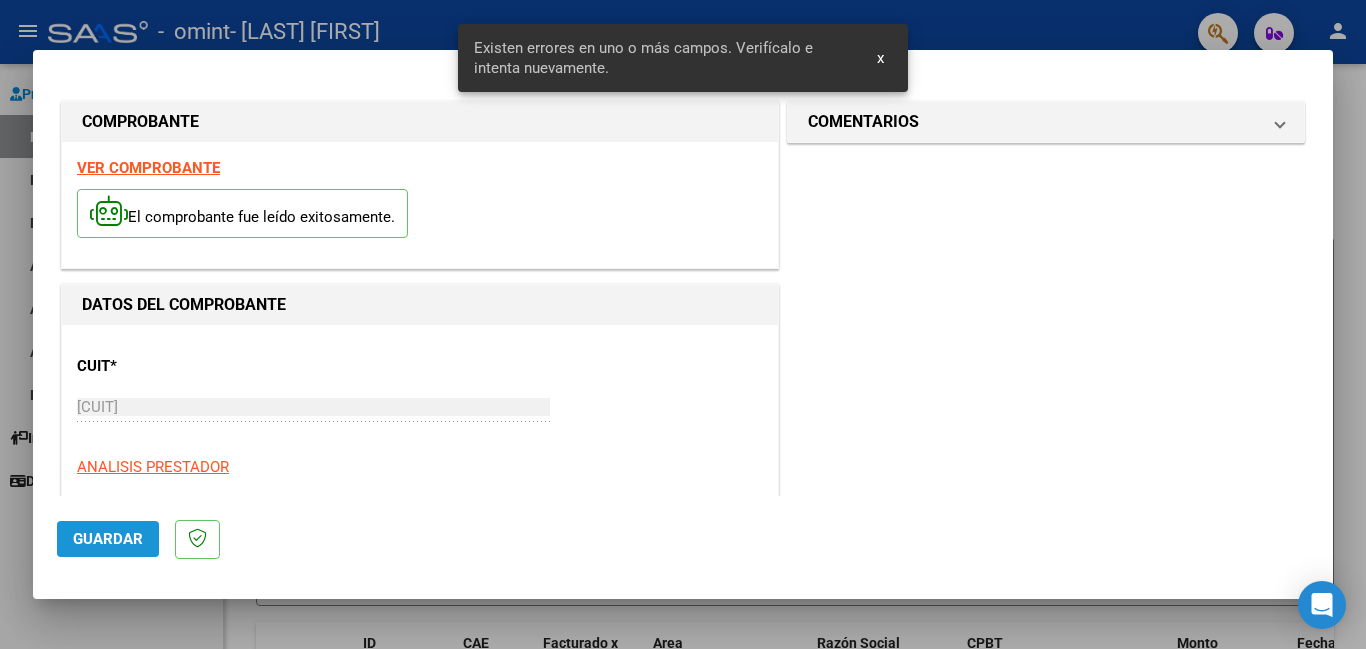 scroll, scrollTop: 133, scrollLeft: 0, axis: vertical 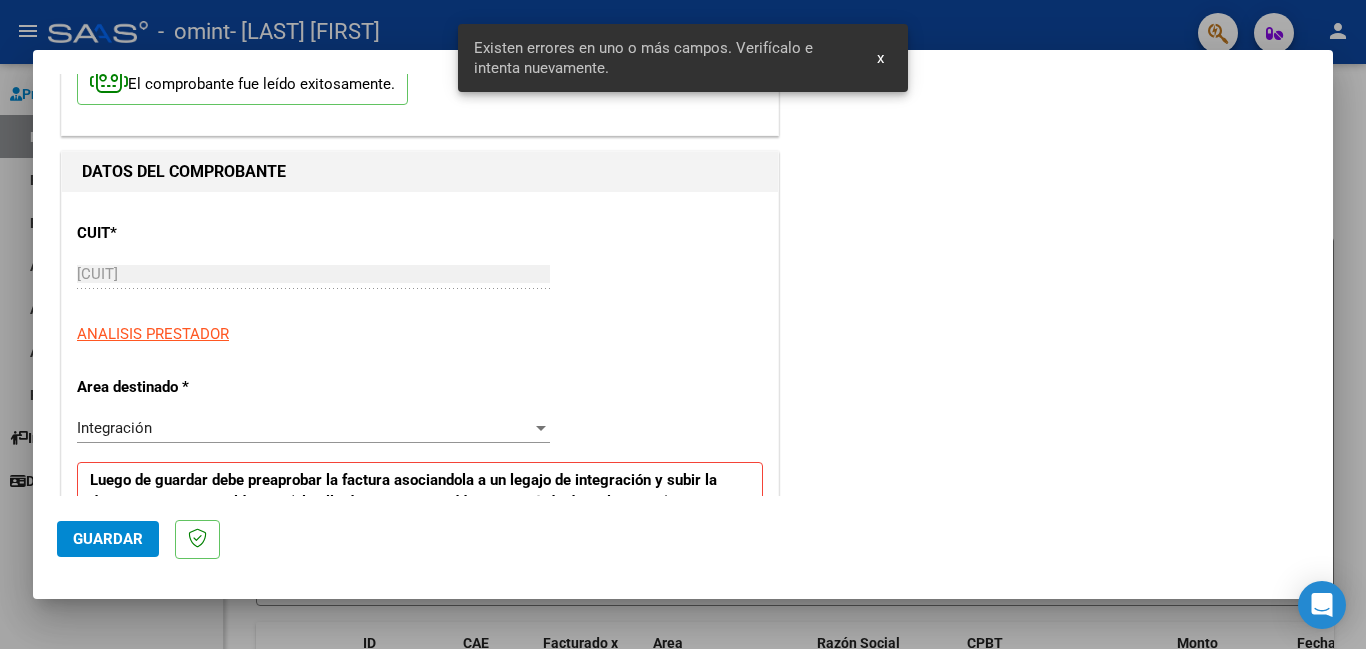 click on "Guardar" 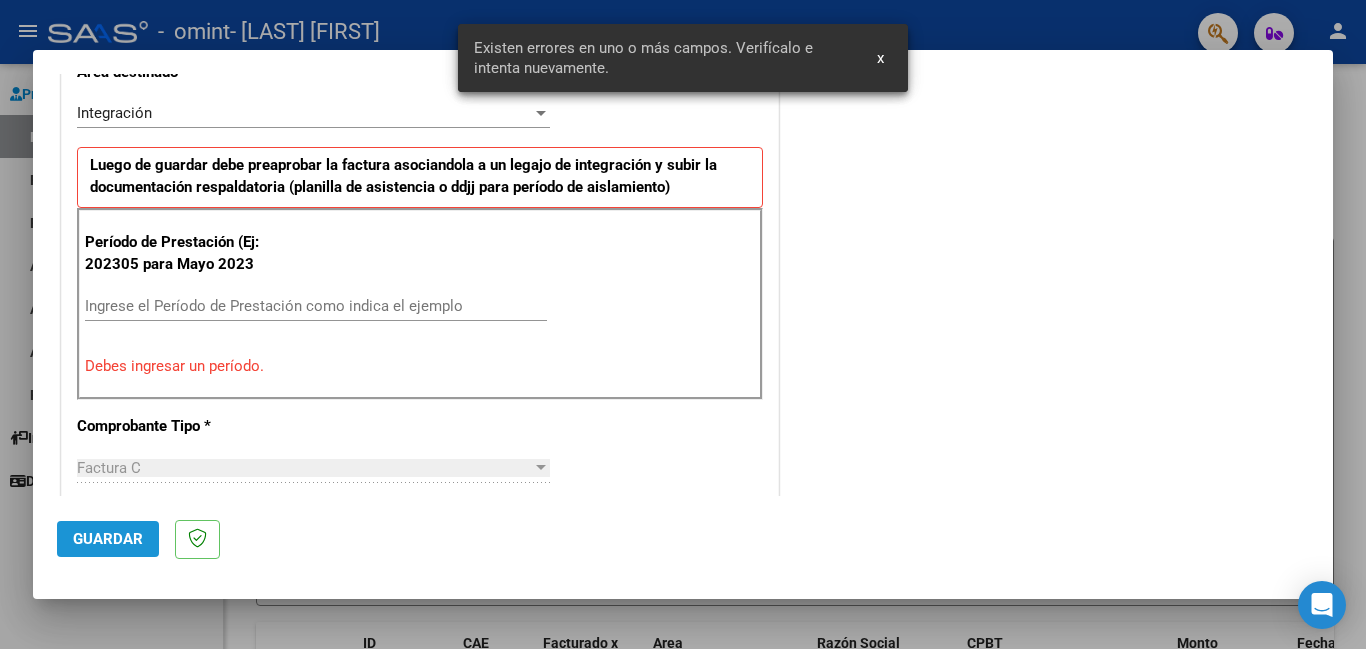 scroll, scrollTop: 439, scrollLeft: 0, axis: vertical 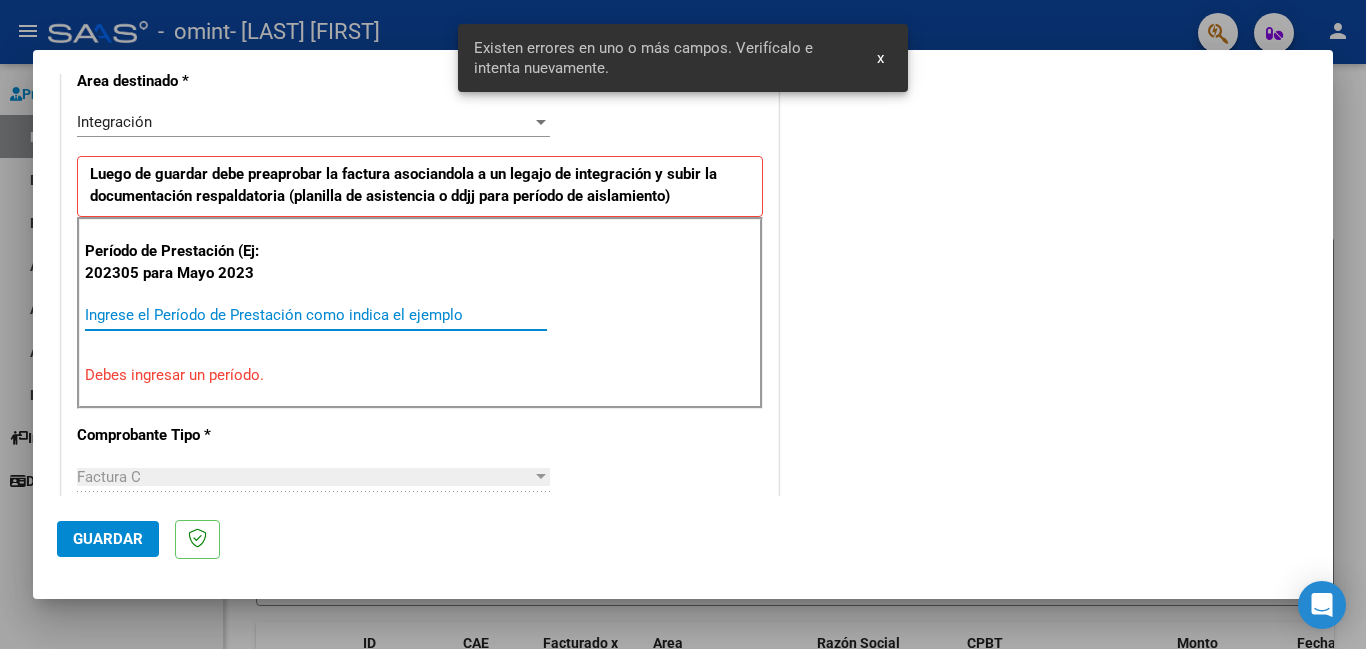 click on "Ingrese el Período de Prestación como indica el ejemplo" at bounding box center (316, 315) 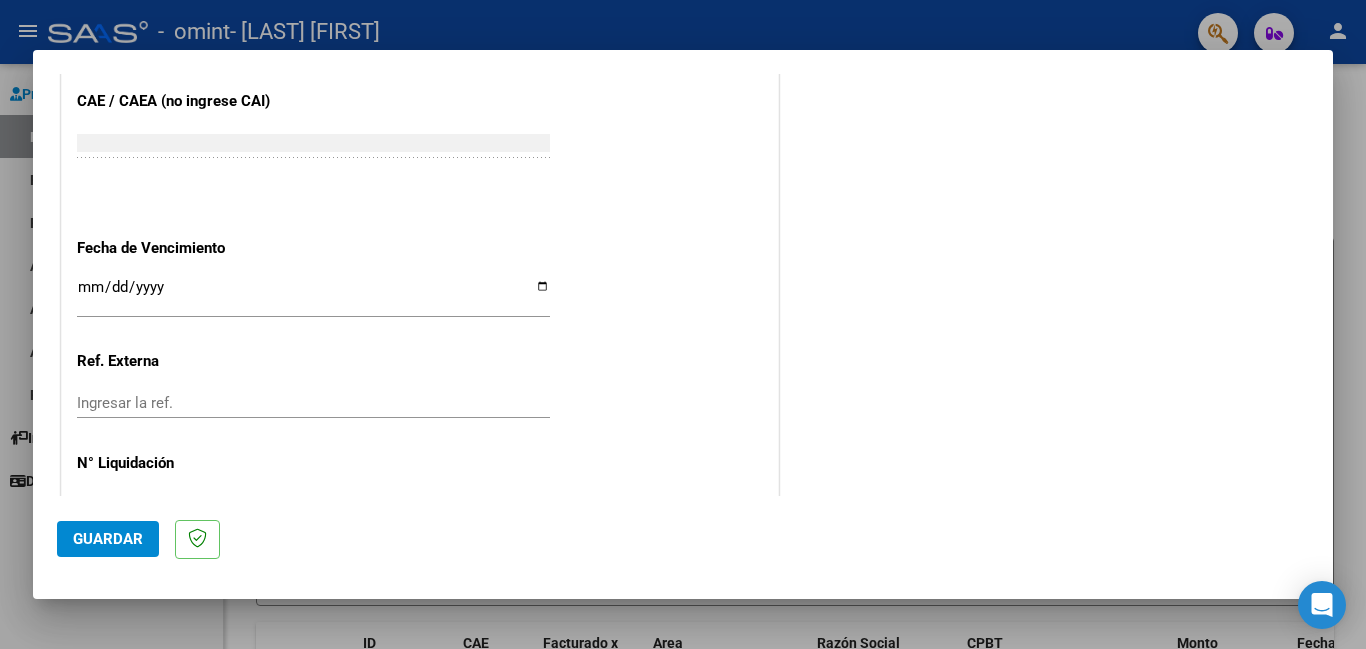 scroll, scrollTop: 1301, scrollLeft: 0, axis: vertical 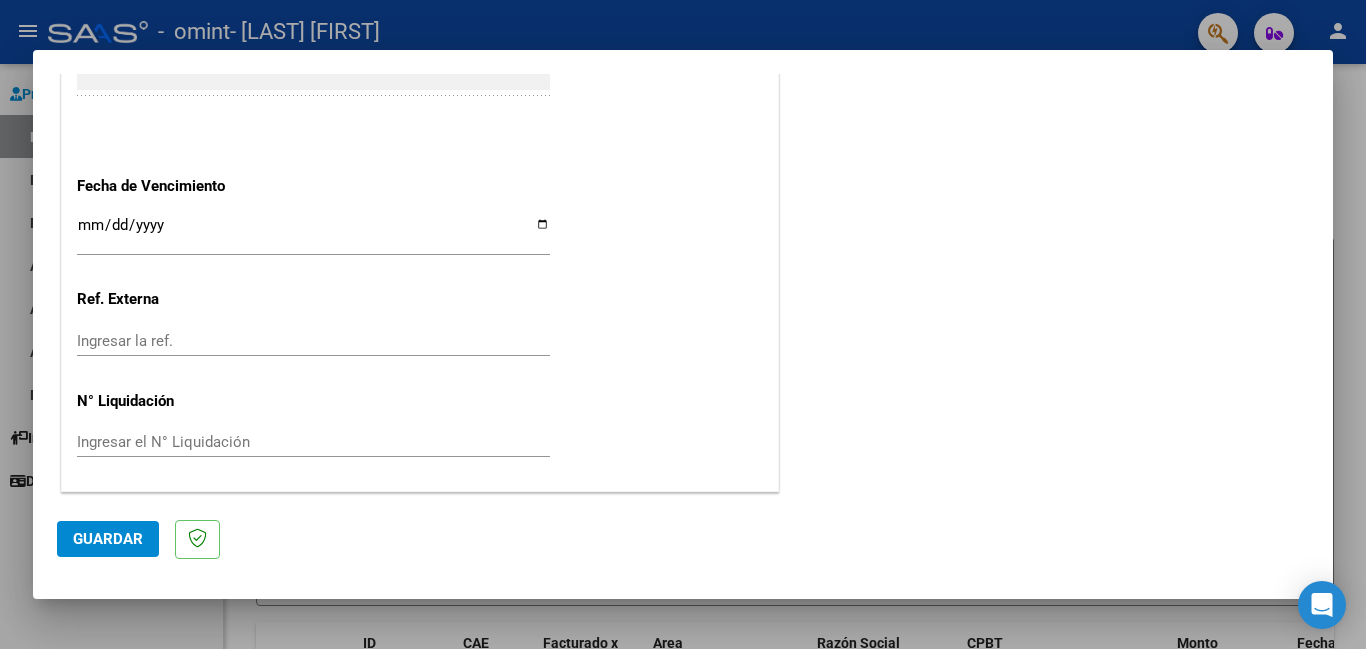 type on "202507" 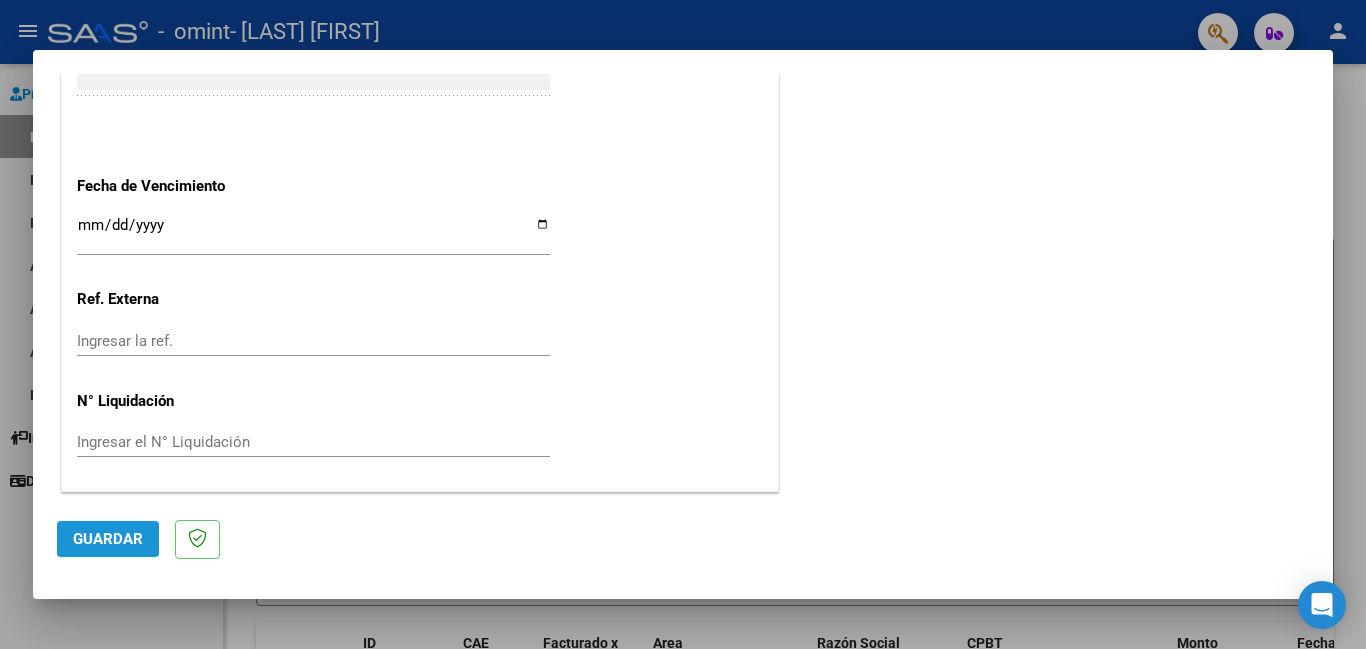 click on "Guardar" 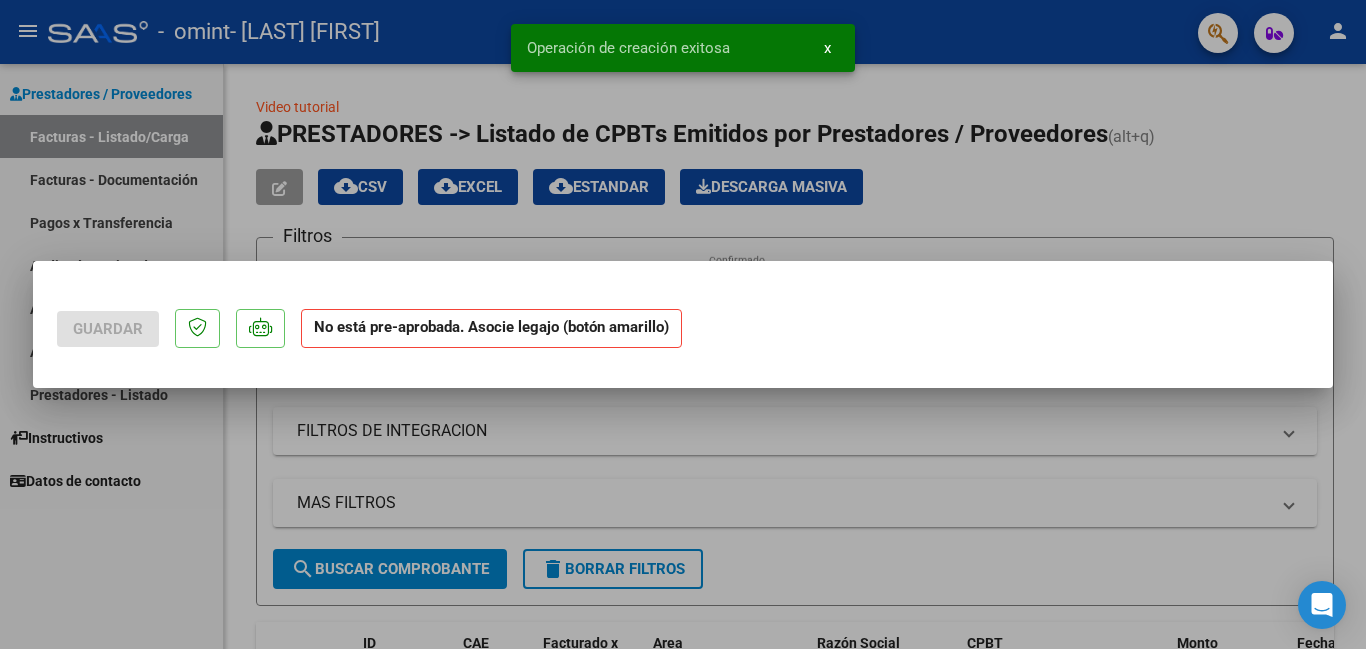 scroll, scrollTop: 0, scrollLeft: 0, axis: both 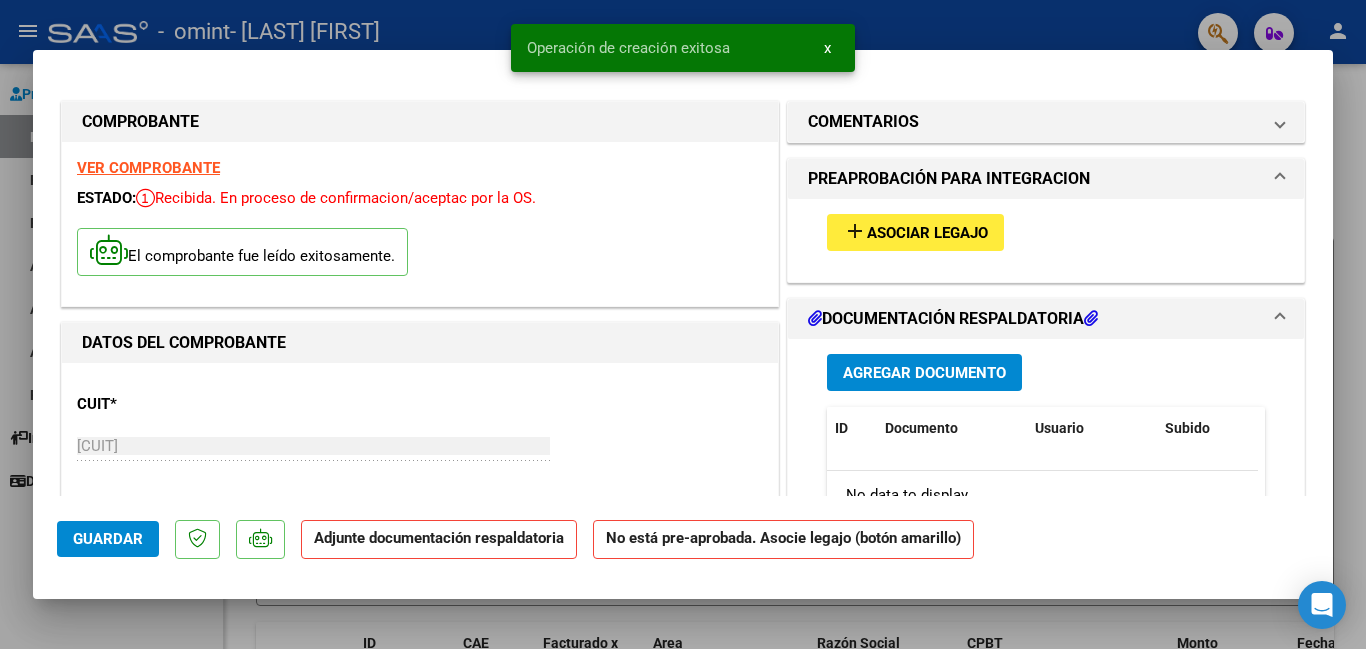 click on "add Asociar Legajo" at bounding box center (915, 232) 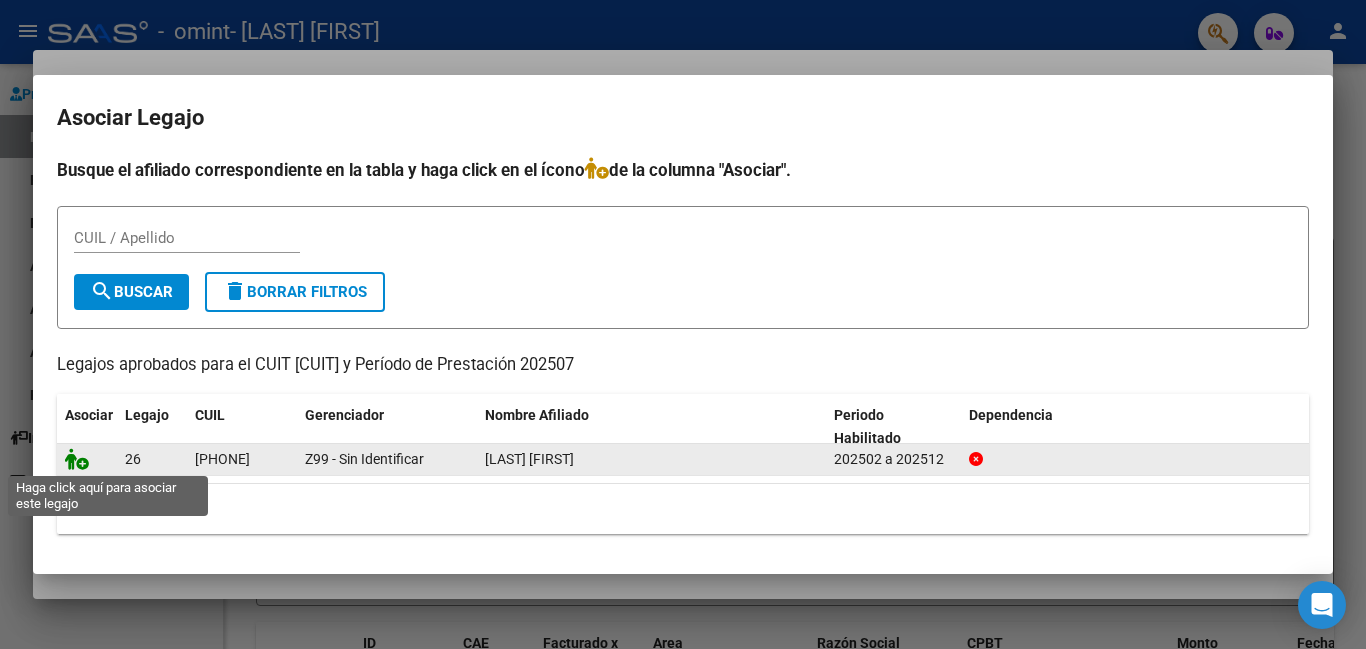 click 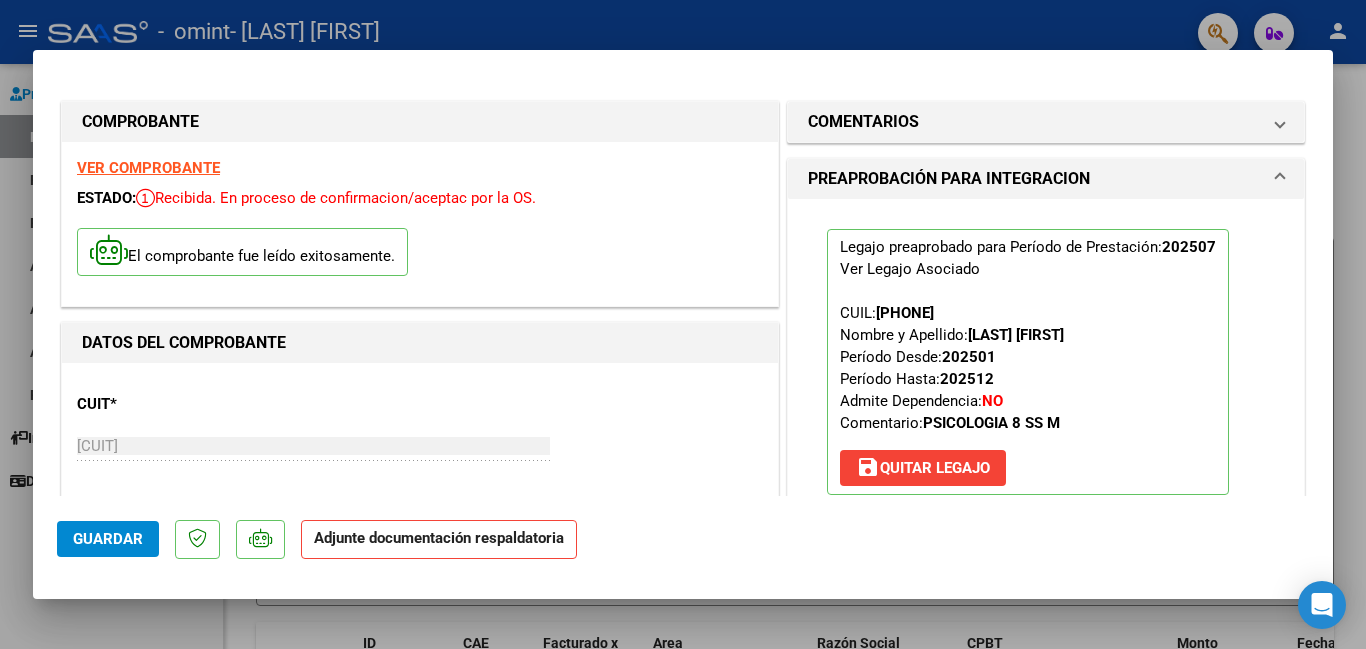 click on "Adjunte documentación respaldatoria" 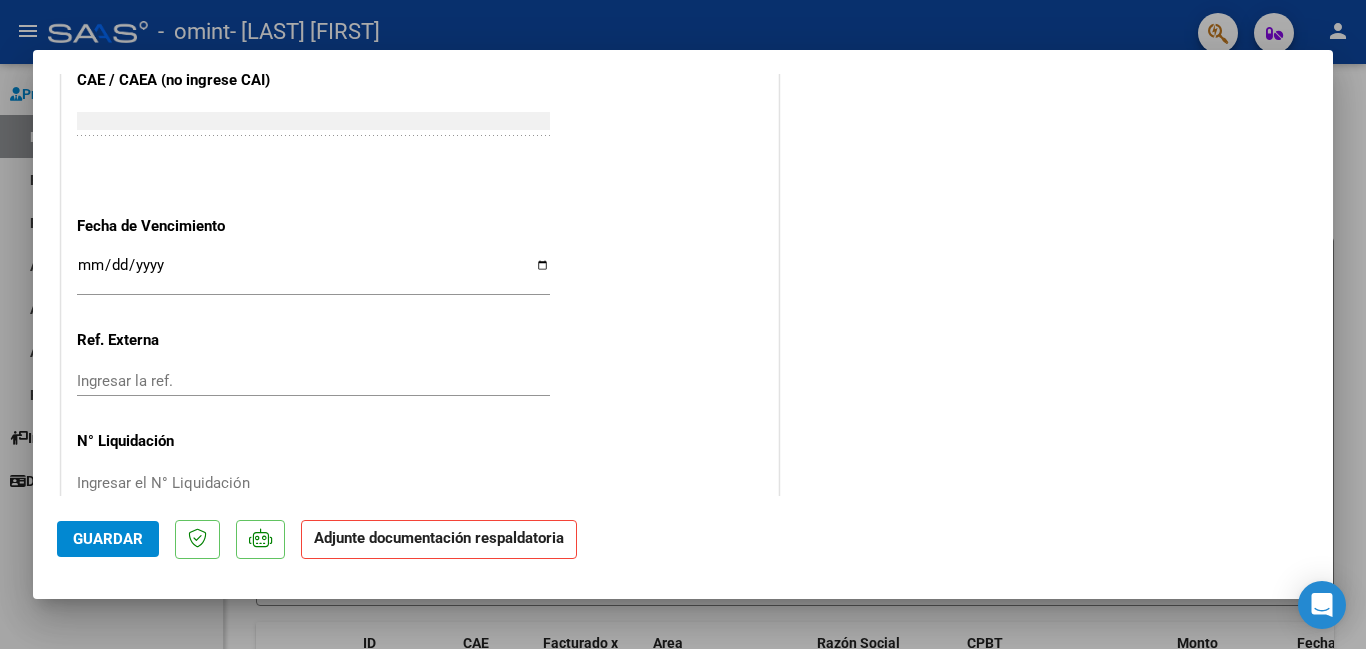 scroll, scrollTop: 1368, scrollLeft: 0, axis: vertical 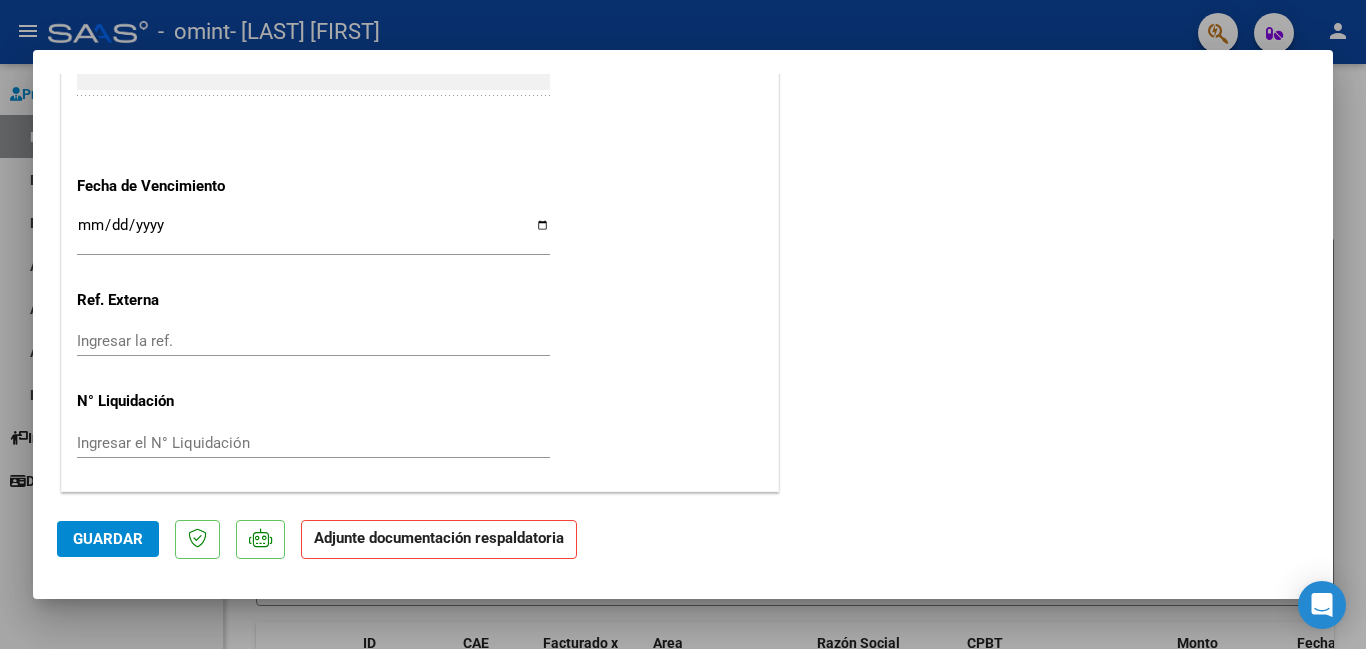 click on "Adjunte documentación respaldatoria" 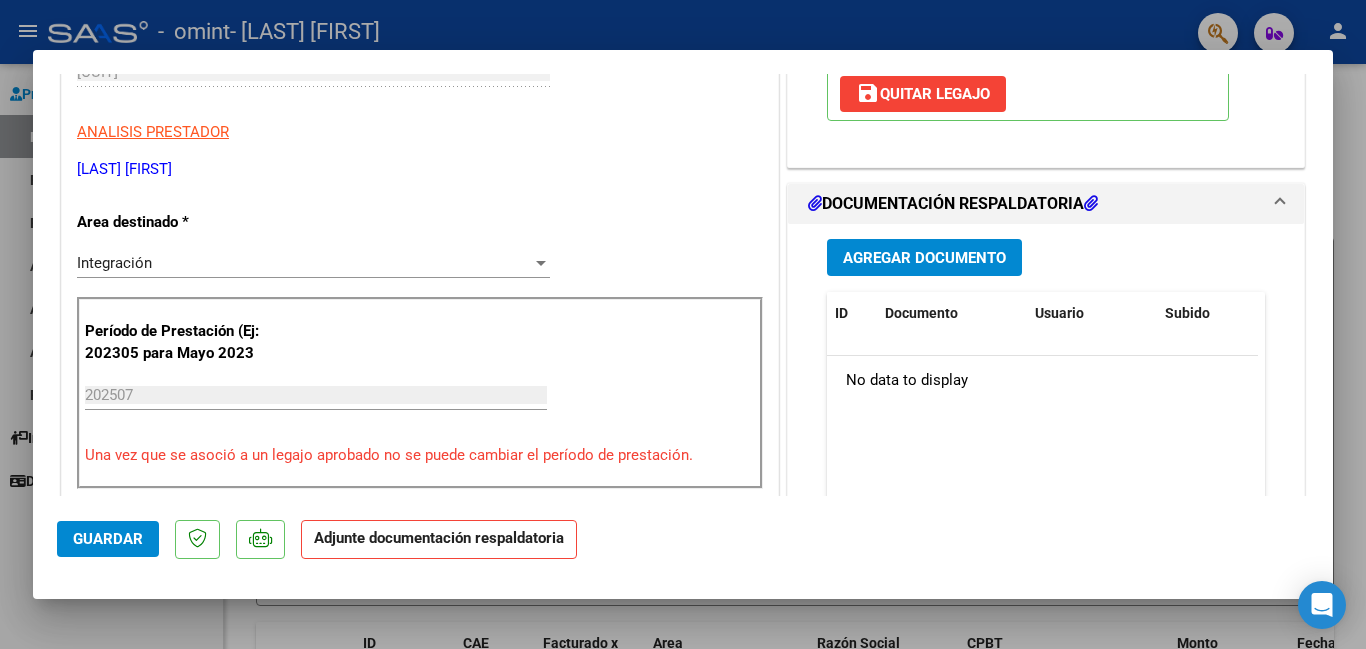 scroll, scrollTop: 400, scrollLeft: 0, axis: vertical 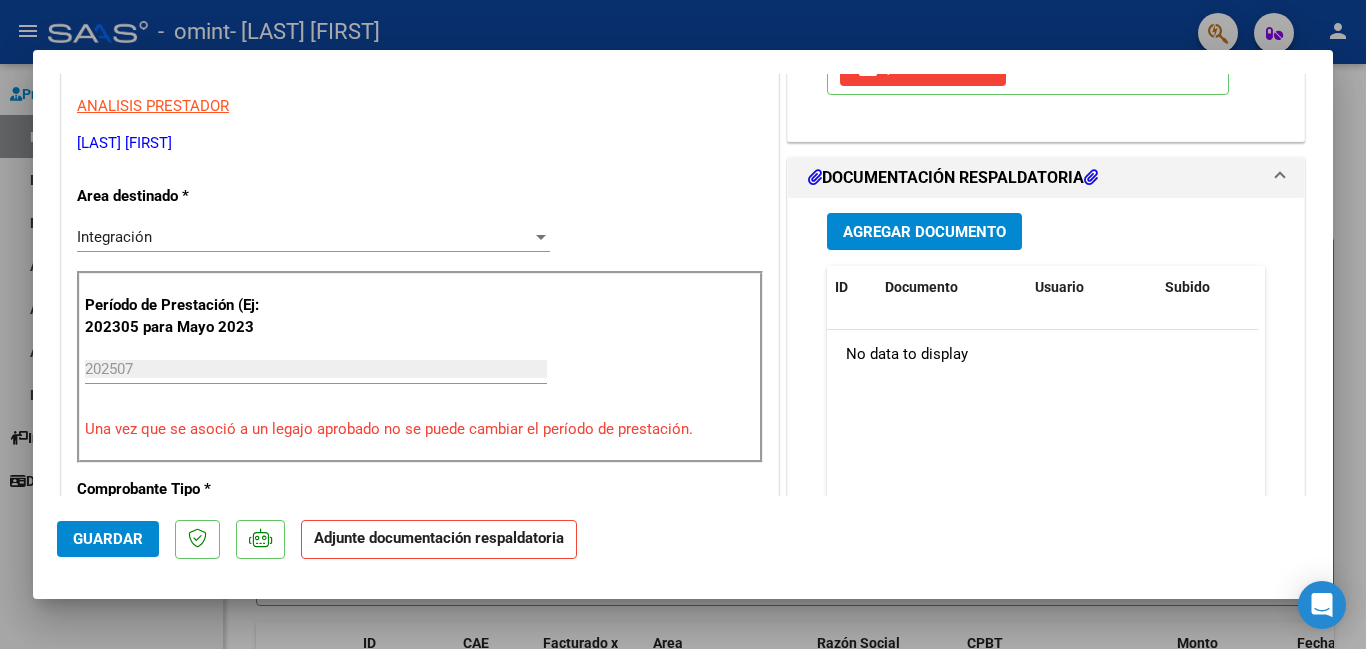 click on "Agregar Documento" at bounding box center [924, 232] 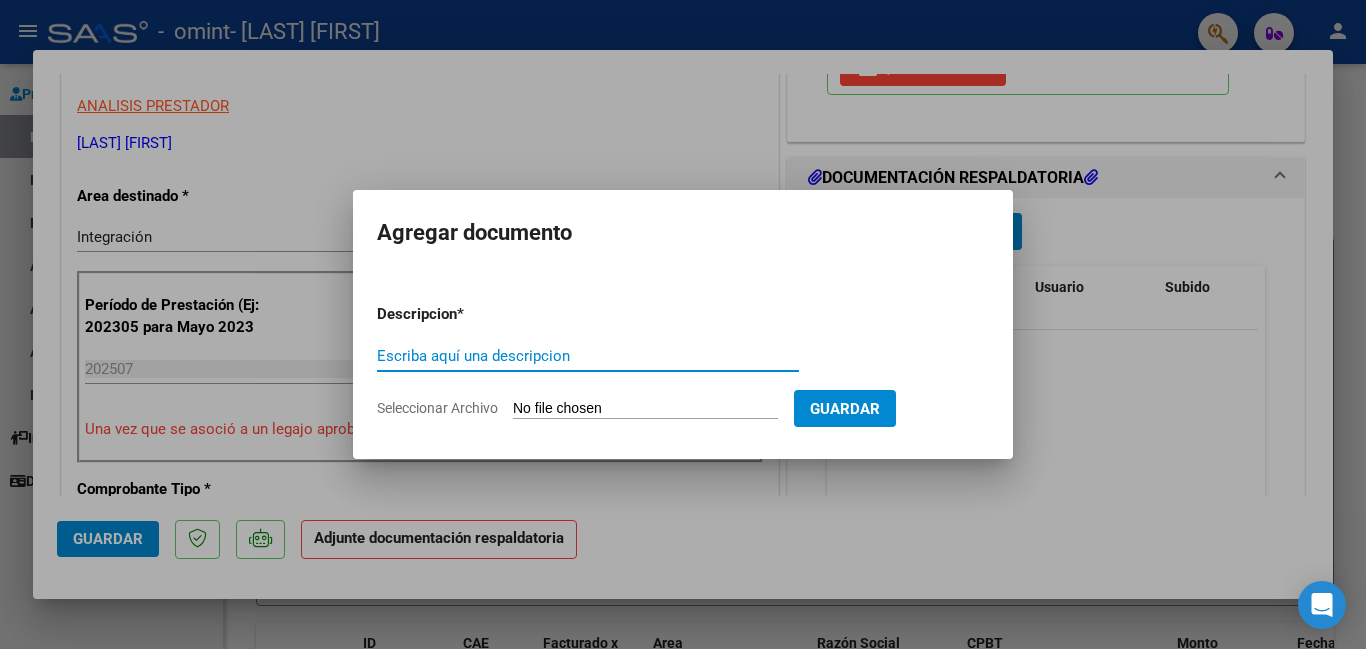 click on "Escriba aquí una descripcion" at bounding box center (588, 356) 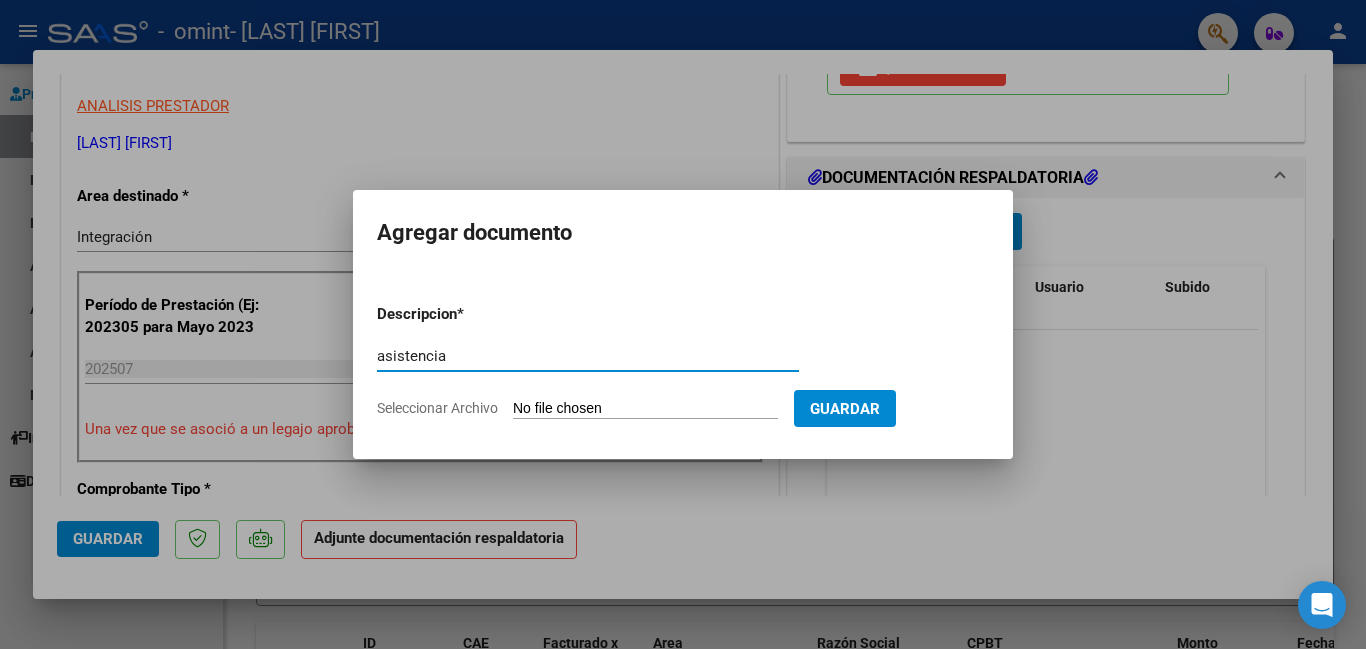 type on "asistencia" 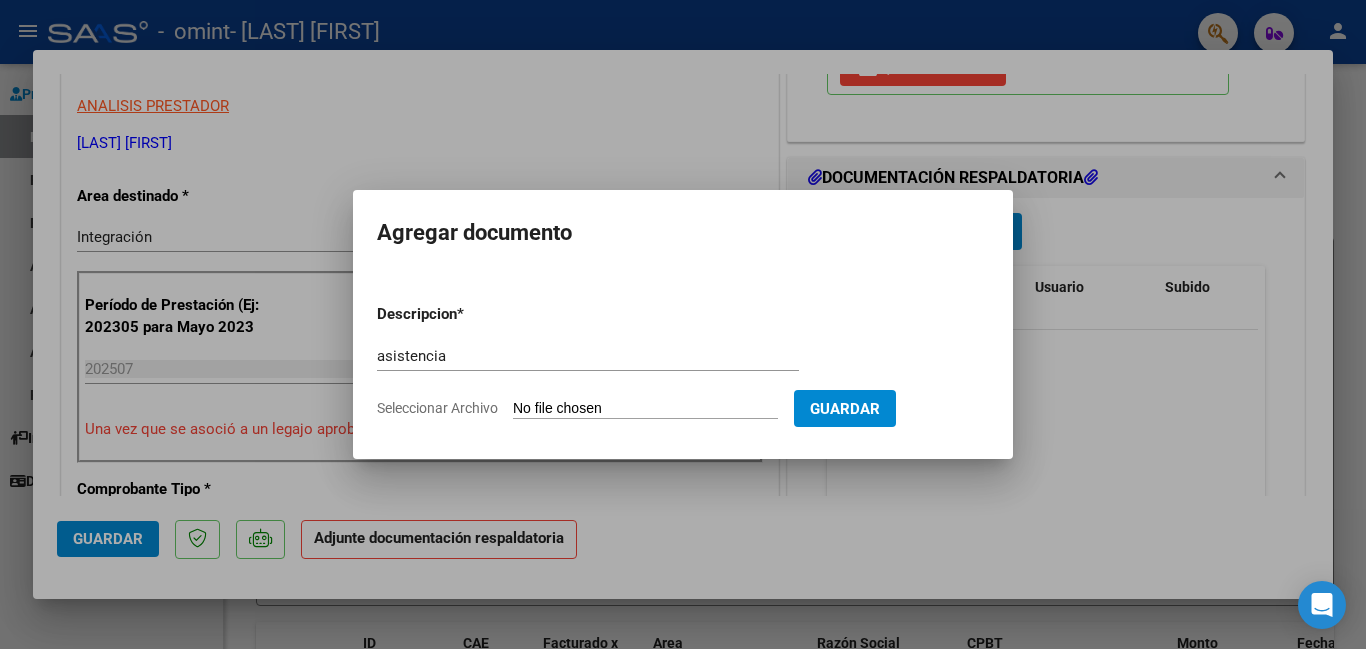 click on "Seleccionar Archivo" 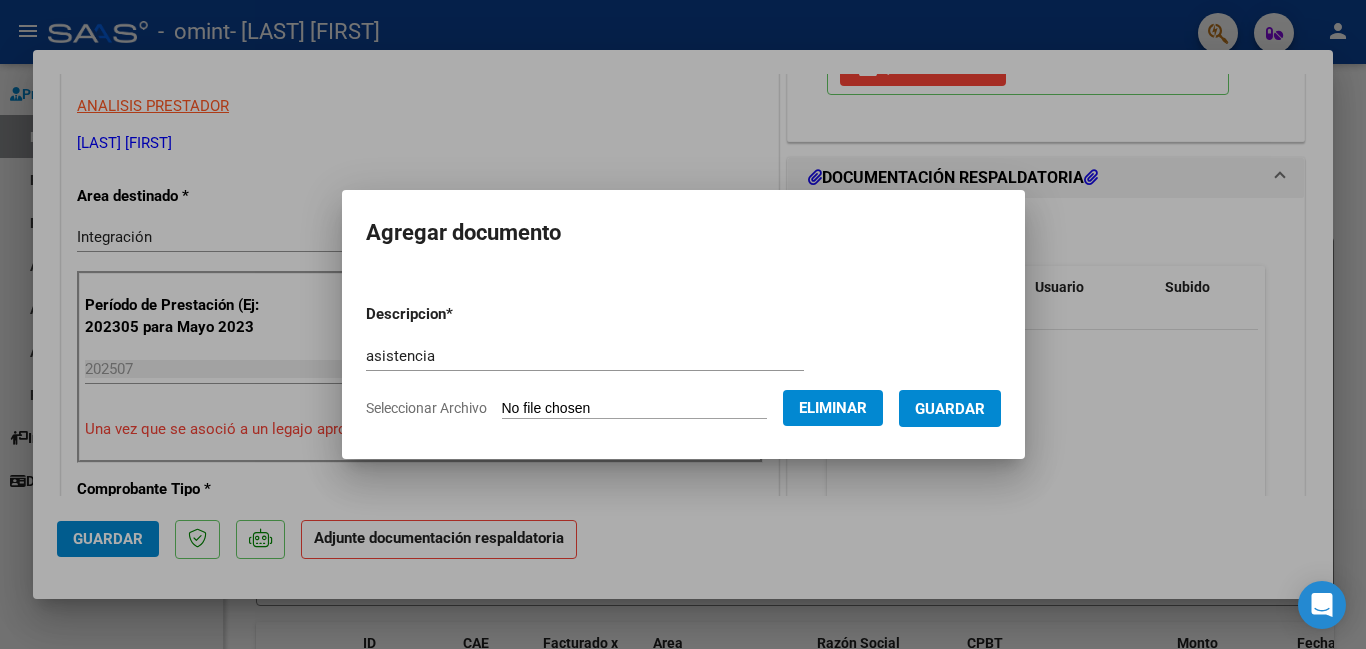 drag, startPoint x: 766, startPoint y: 448, endPoint x: 718, endPoint y: 314, distance: 142.33763 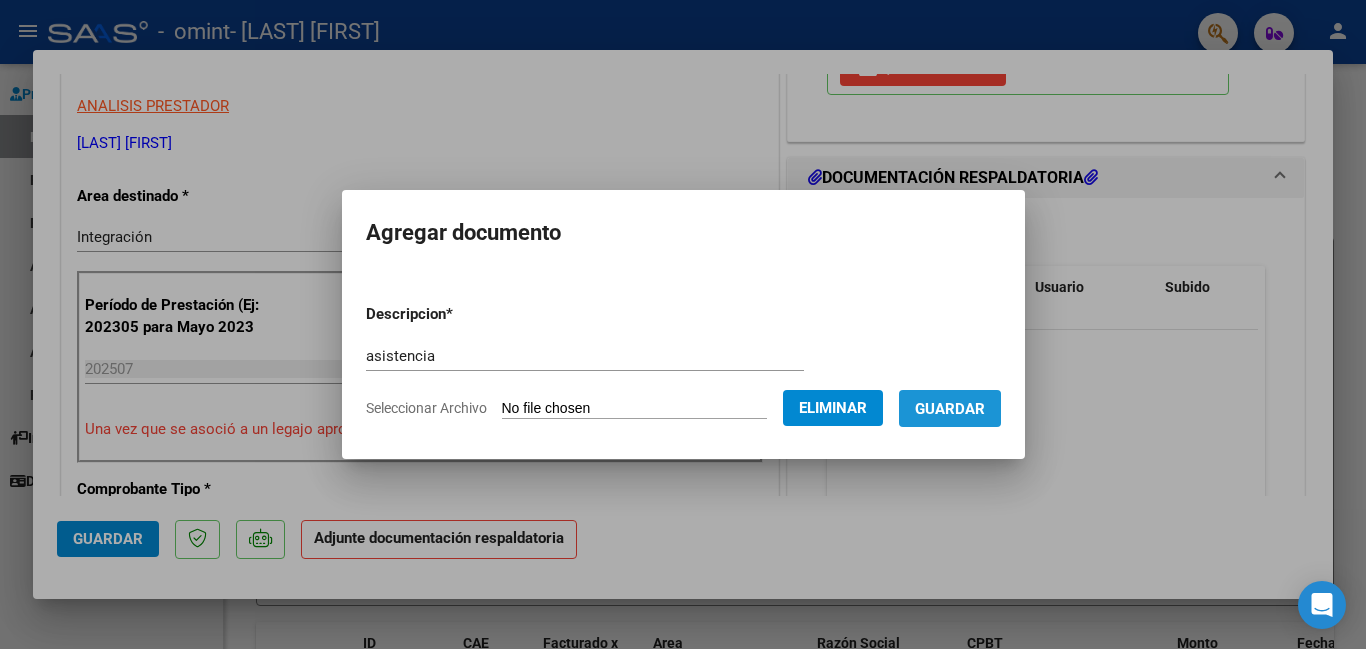click on "Guardar" at bounding box center (950, 409) 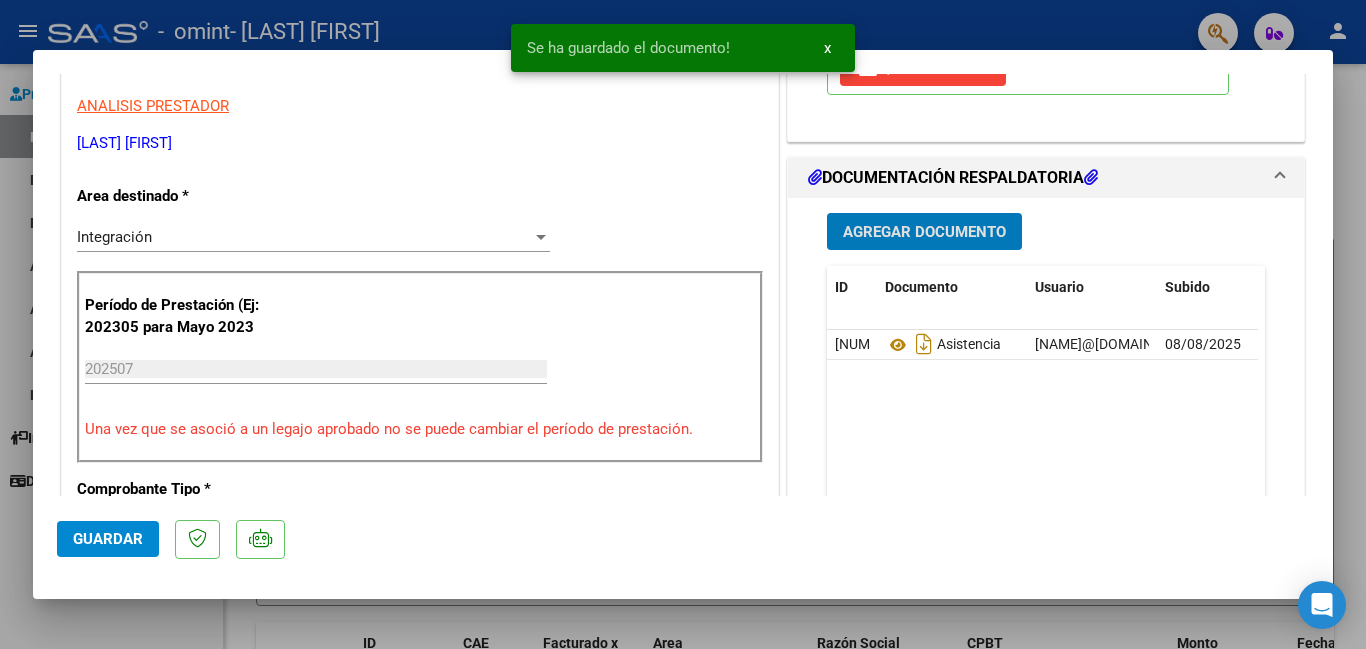 click on "Guardar" 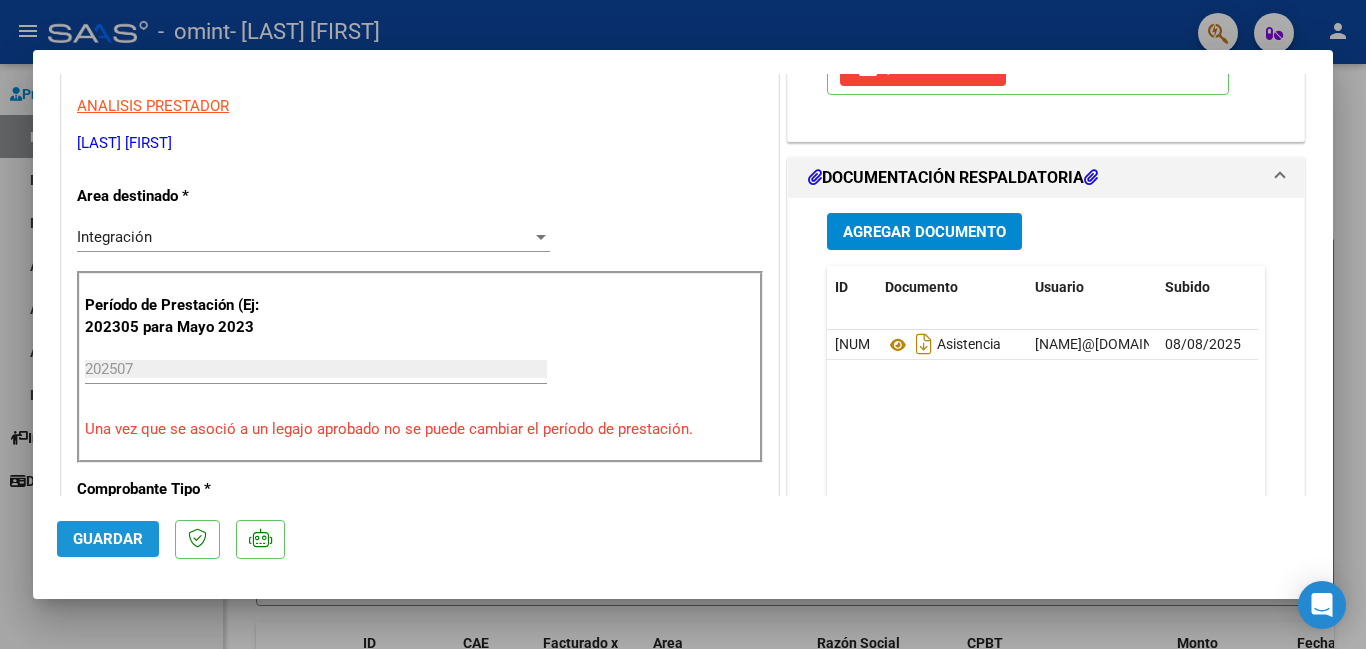click on "Guardar" 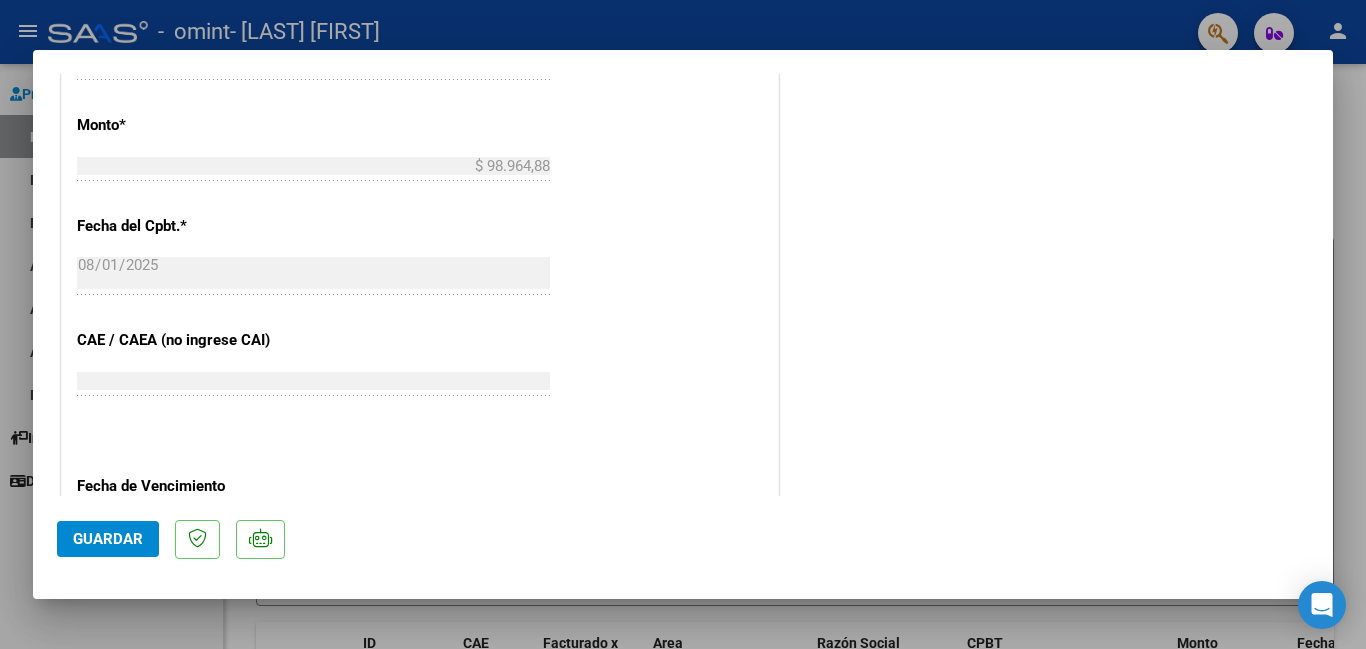scroll, scrollTop: 1368, scrollLeft: 0, axis: vertical 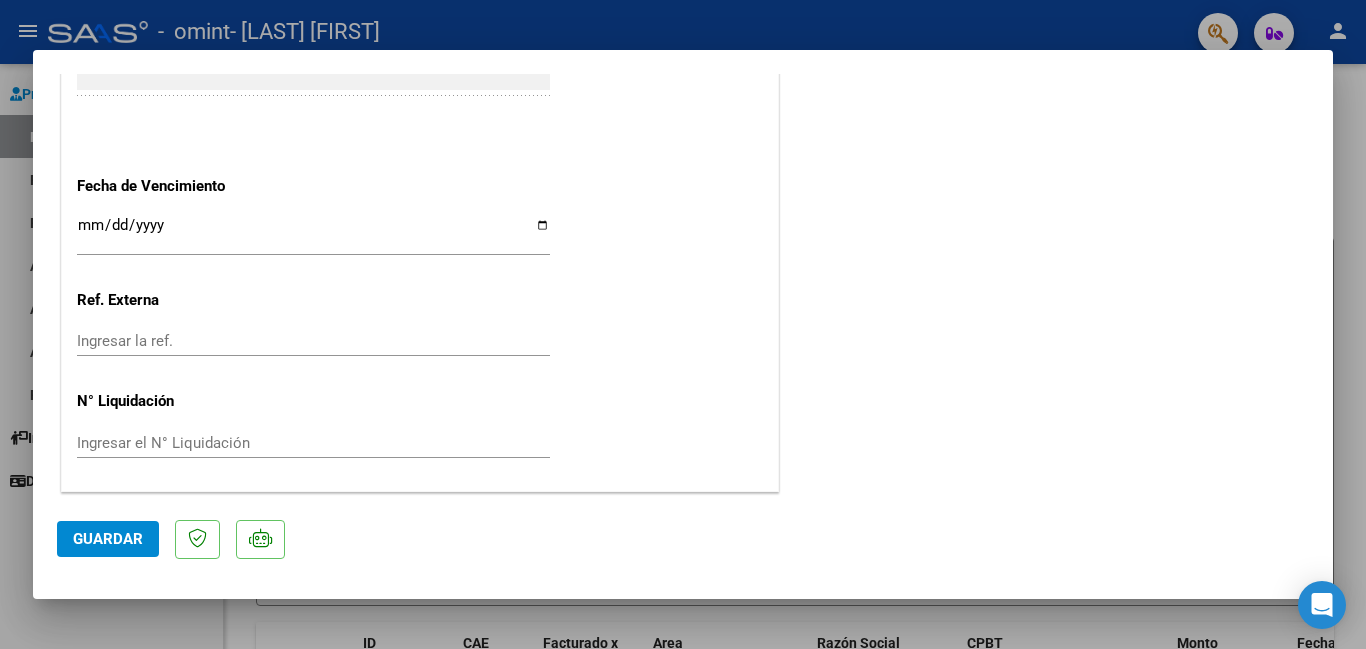 click on "Guardar" 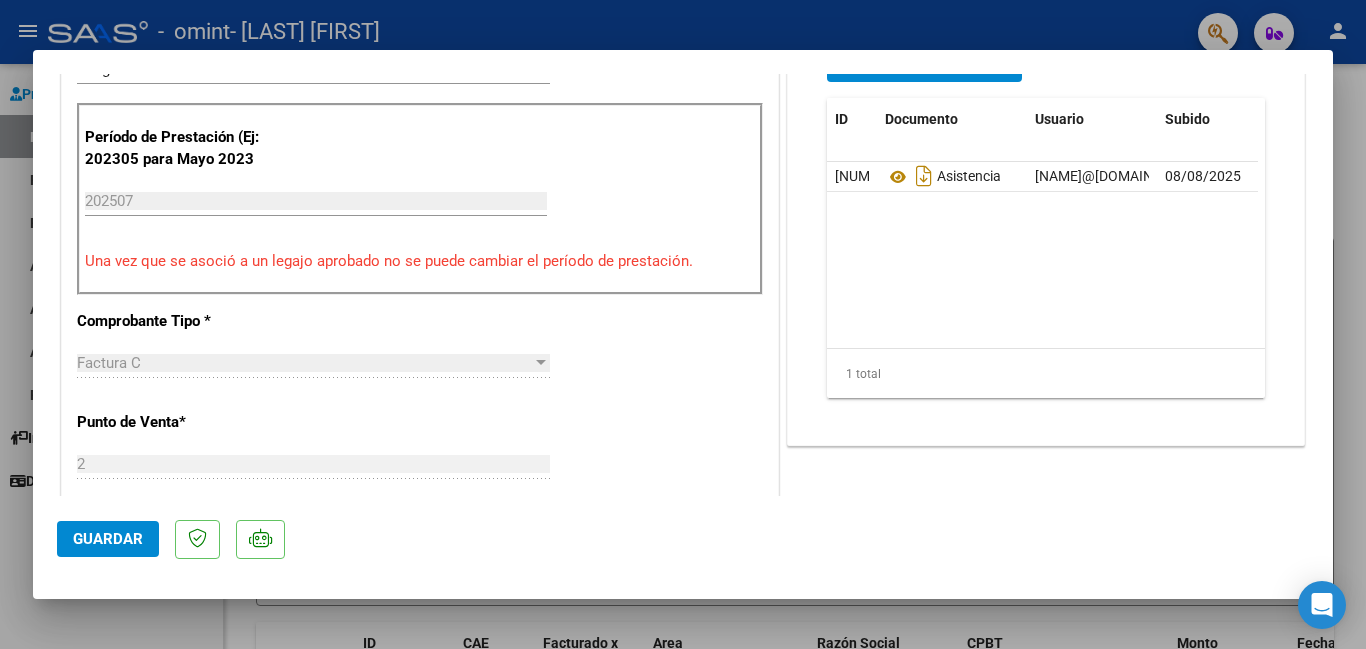 scroll, scrollTop: 0, scrollLeft: 0, axis: both 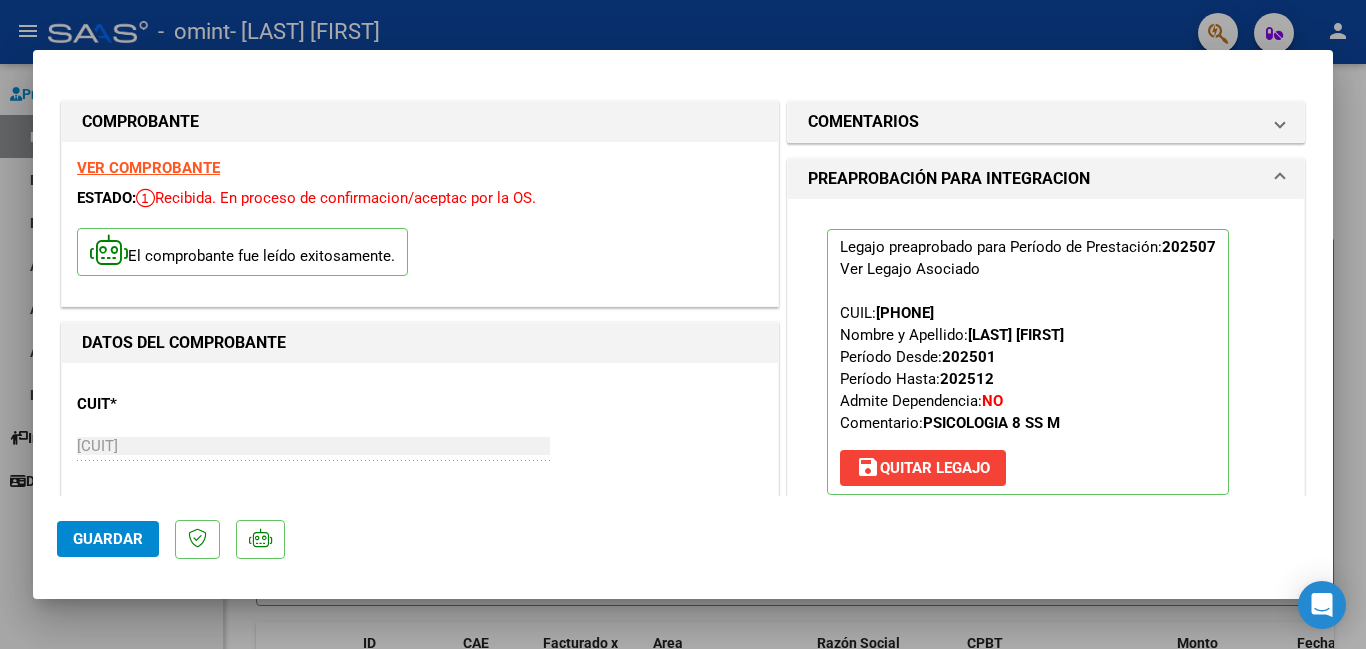 click on "COMPROBANTE VER COMPROBANTE       ESTADO:   Recibida. En proceso de confirmacion/aceptac por la OS.     El comprobante fue leído exitosamente.  DATOS DEL COMPROBANTE CUIT  *   [CUIT] Ingresar CUIT  ANALISIS PRESTADOR  [LAST] [FIRST]  ARCA Padrón  Area destinado * Integración Seleccionar Area Período de Prestación (Ej: 202305 para Mayo 2023    202507 Ingrese el Período de Prestación como indica el ejemplo   Una vez que se asoció a un legajo aprobado no se puede cambiar el período de prestación.   Comprobante Tipo * Factura C Seleccionar Tipo Punto de Venta  *   2 Ingresar el Nro.  Número  *   1395 Ingresar el Nro.  Monto  *   $ 98.964,88 Ingresar el monto  Fecha del Cpbt.  *   2025-08-01 Ingresar la fecha  CAE / CAEA (no ingrese CAI)    75319410449247 Ingresar el CAE o CAEA (no ingrese CAI)  Fecha de Vencimiento    Ingresar la fecha  Ref. Externa    Ingresar la ref.  N° Liquidación    Ingresar el N° Liquidación  COMENTARIOS Comentarios del Prestador / Gerenciador:  202507  NO" at bounding box center [683, 969] 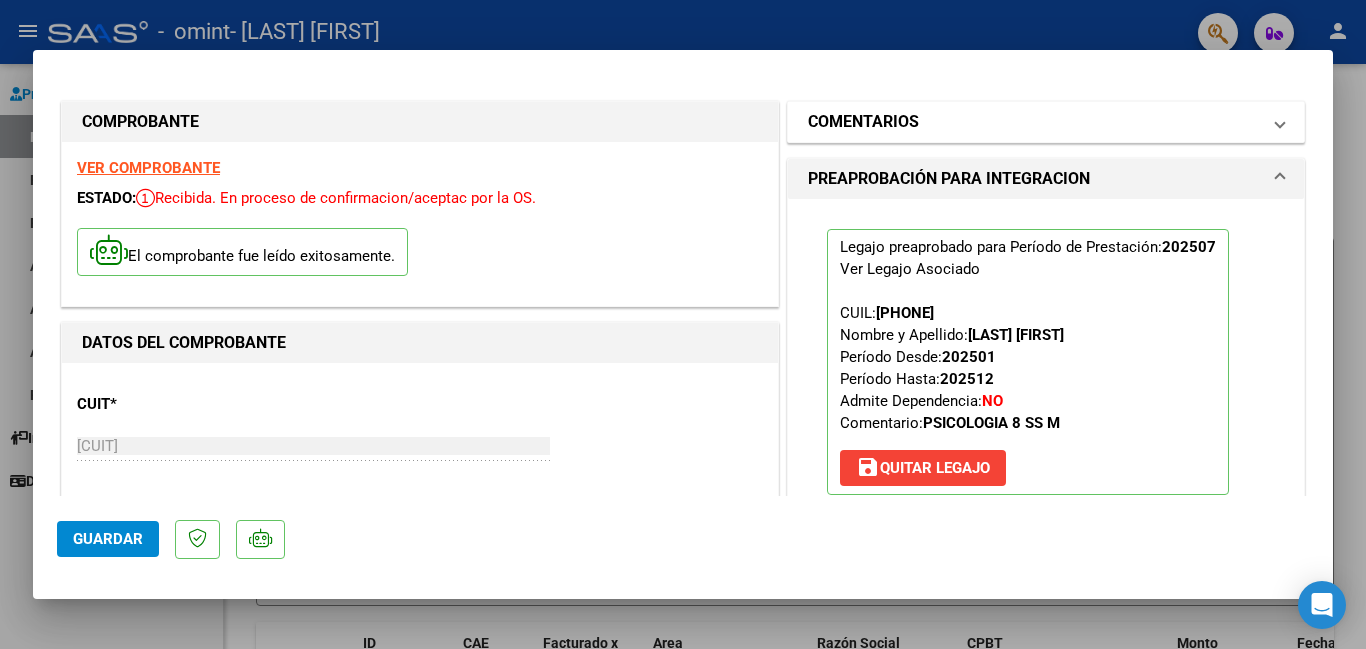 click at bounding box center (1280, 122) 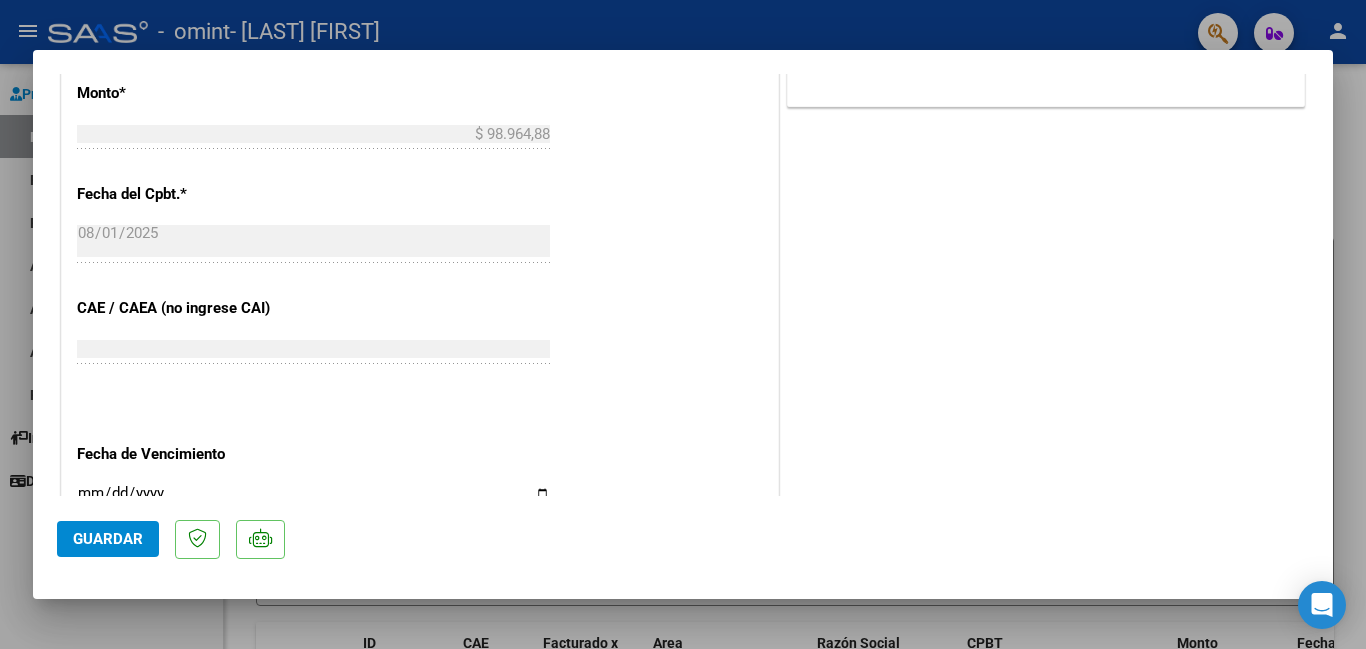 scroll, scrollTop: 1368, scrollLeft: 0, axis: vertical 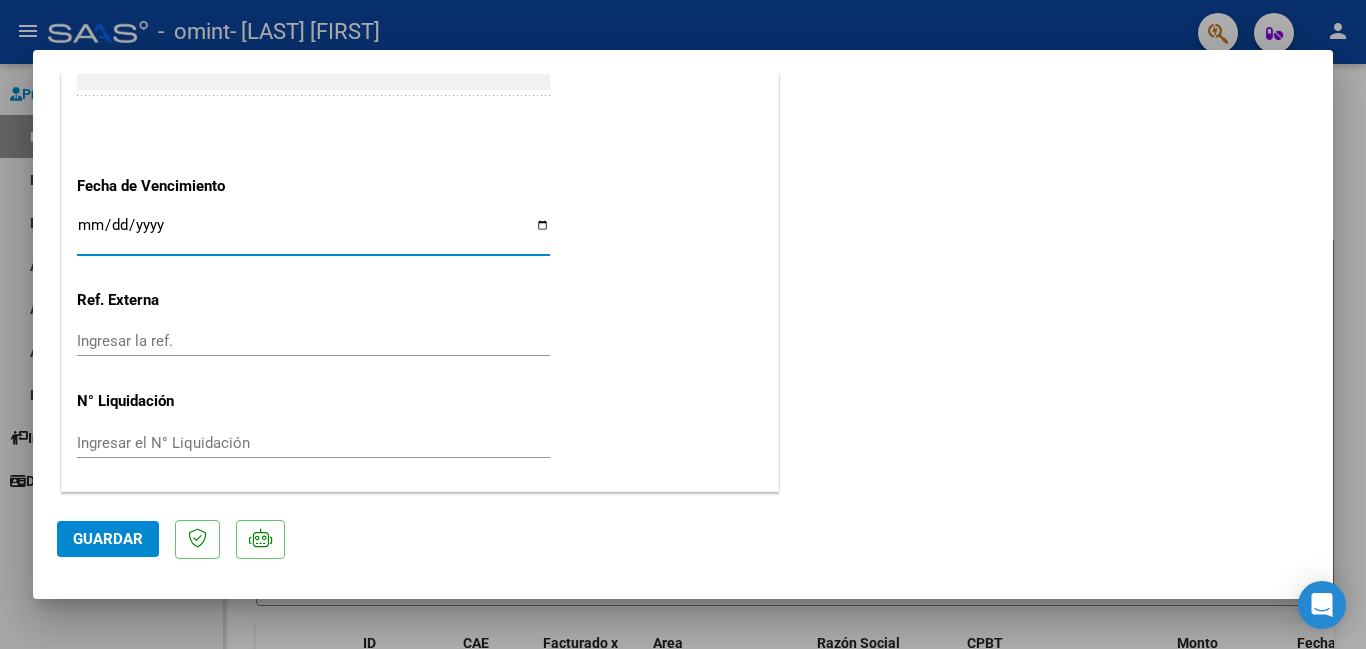 click on "Ingresar la fecha" at bounding box center [313, 233] 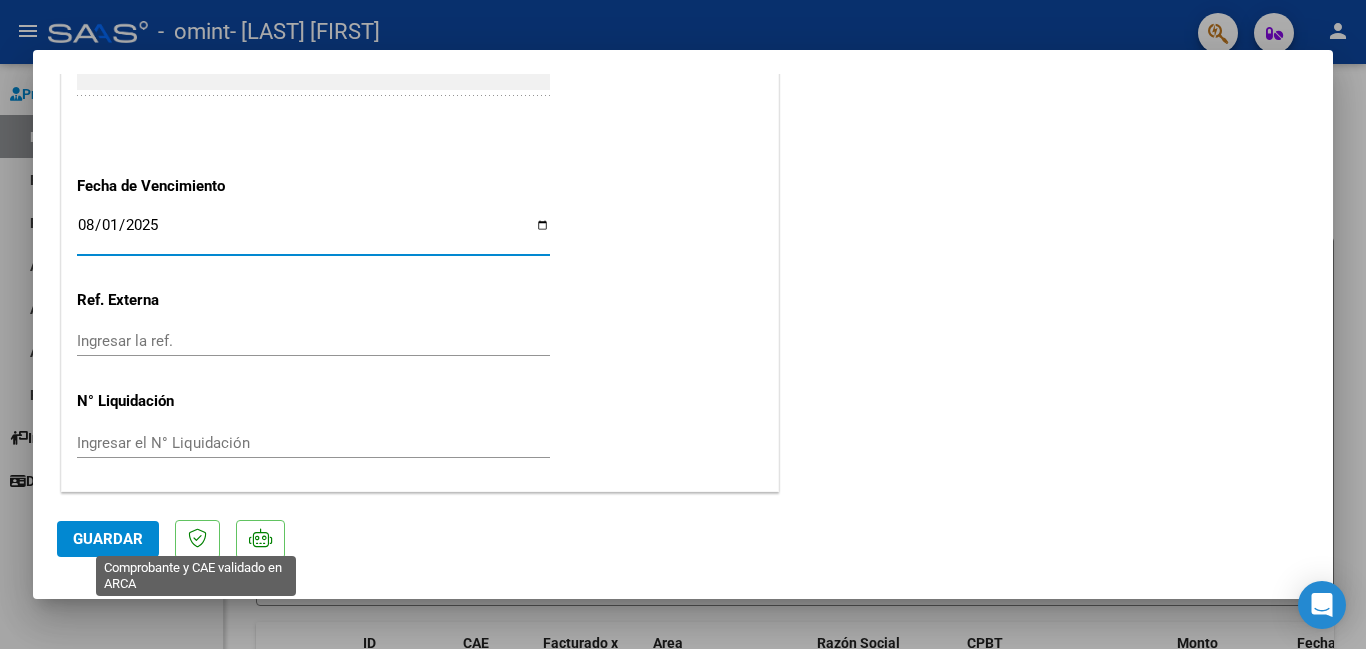 type on "2025-08-01" 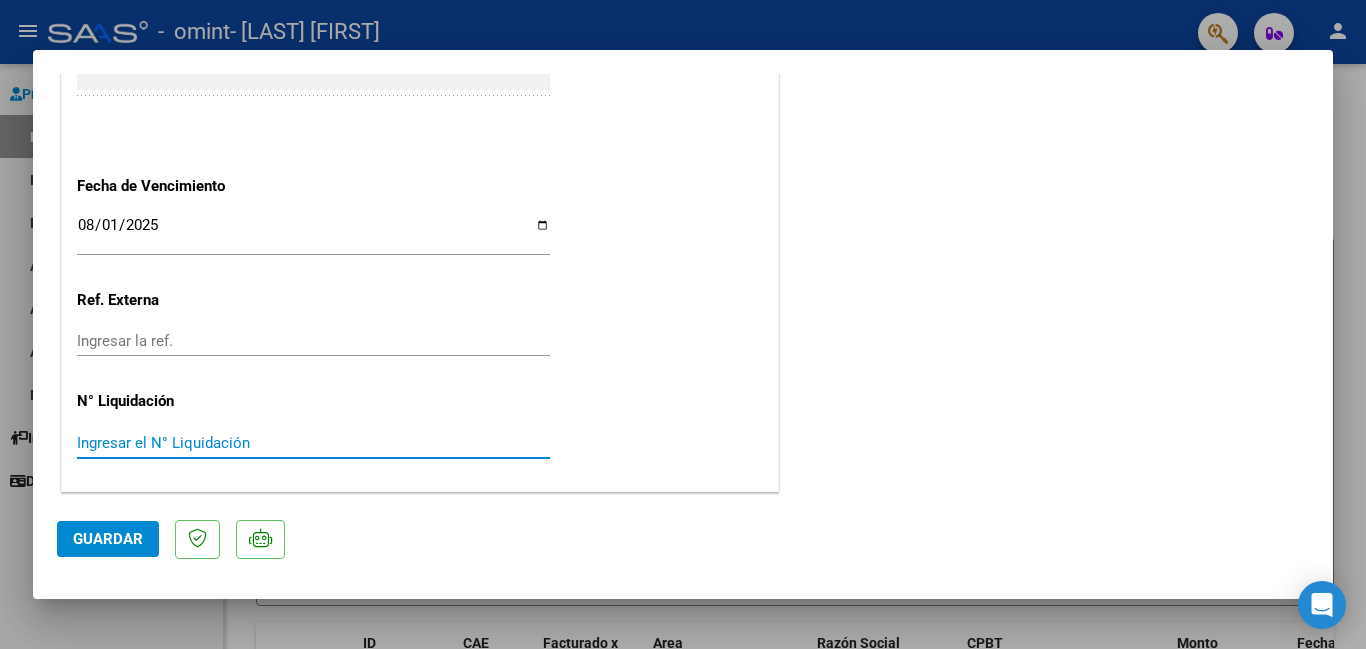 click on "Ingresar el N° Liquidación" at bounding box center [313, 443] 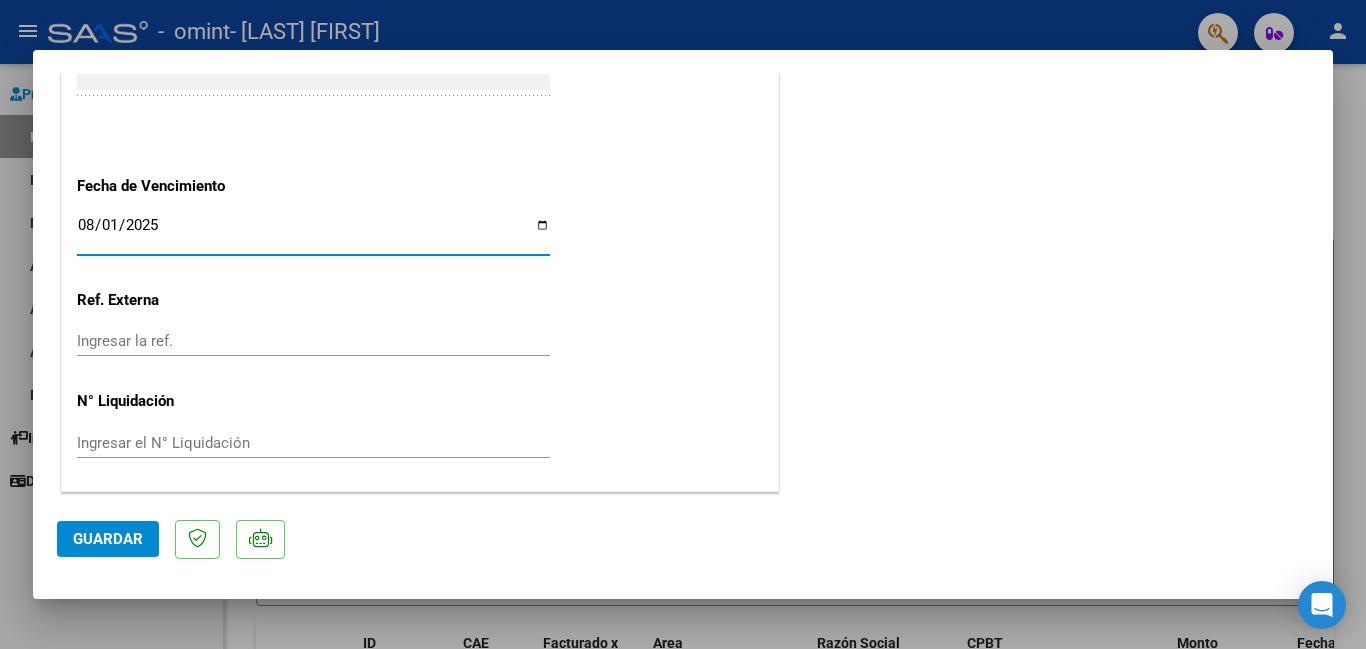 click on "2025-08-01" at bounding box center (313, 233) 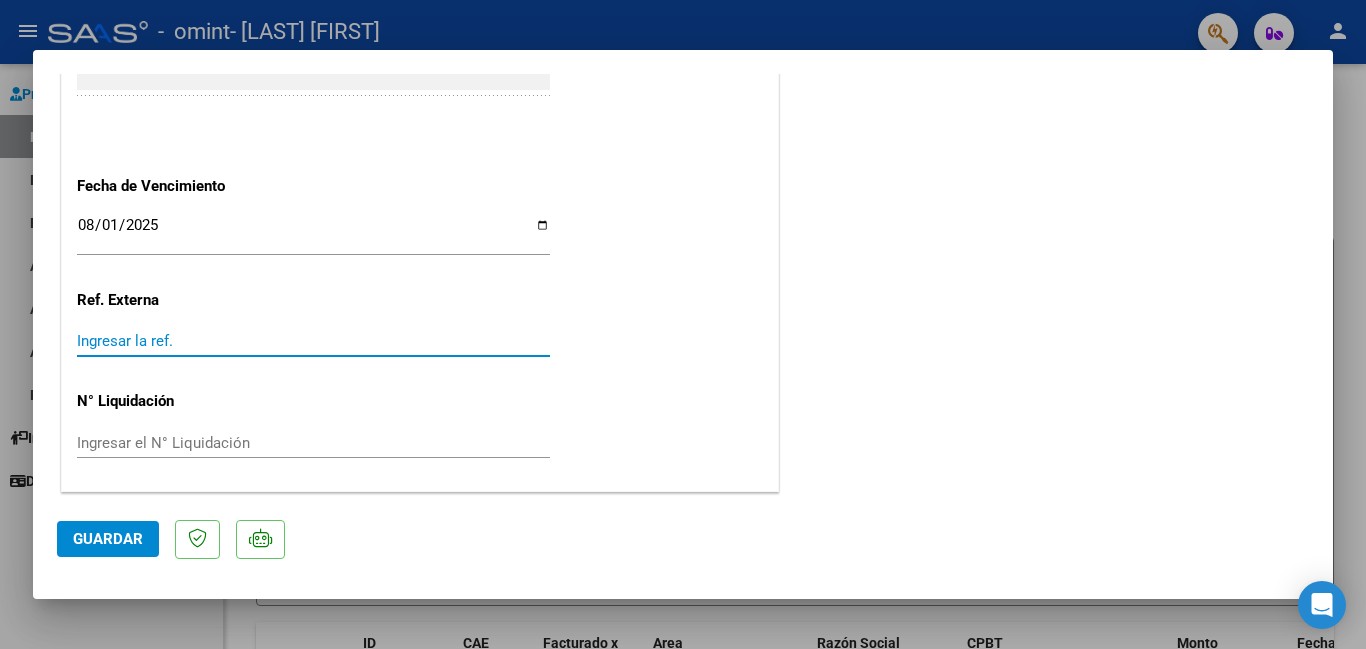 click on "Guardar" 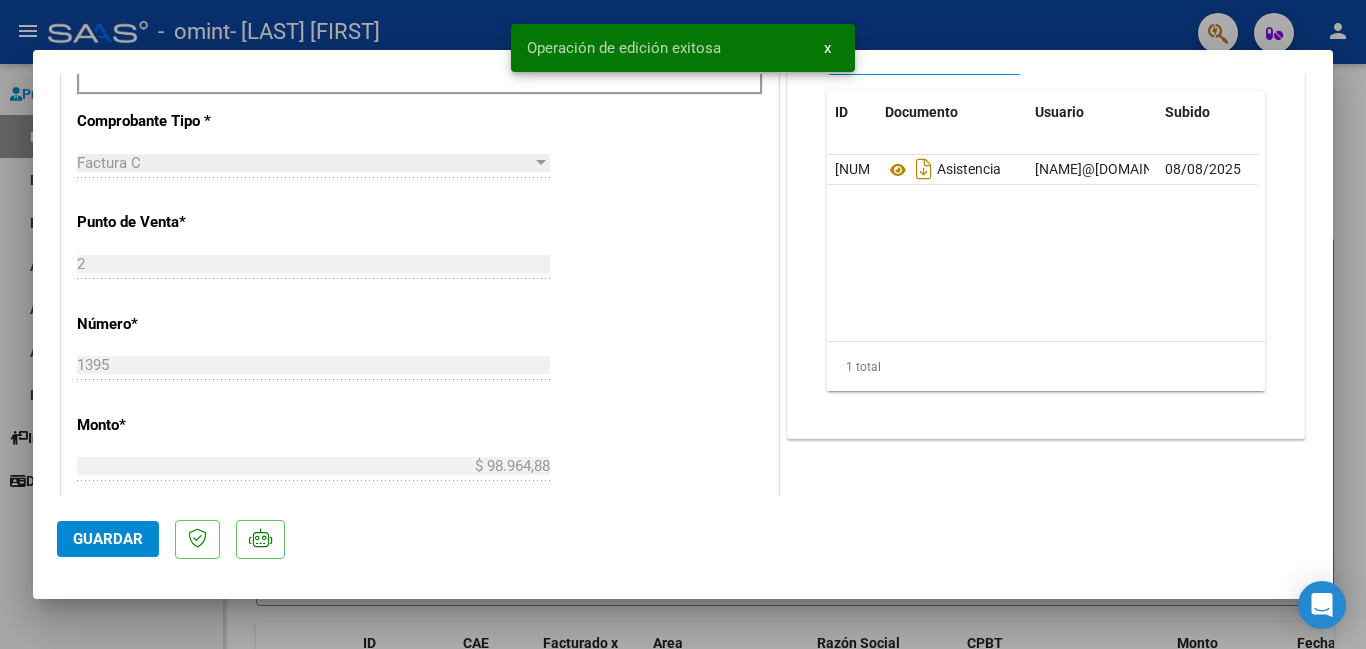 scroll, scrollTop: 0, scrollLeft: 0, axis: both 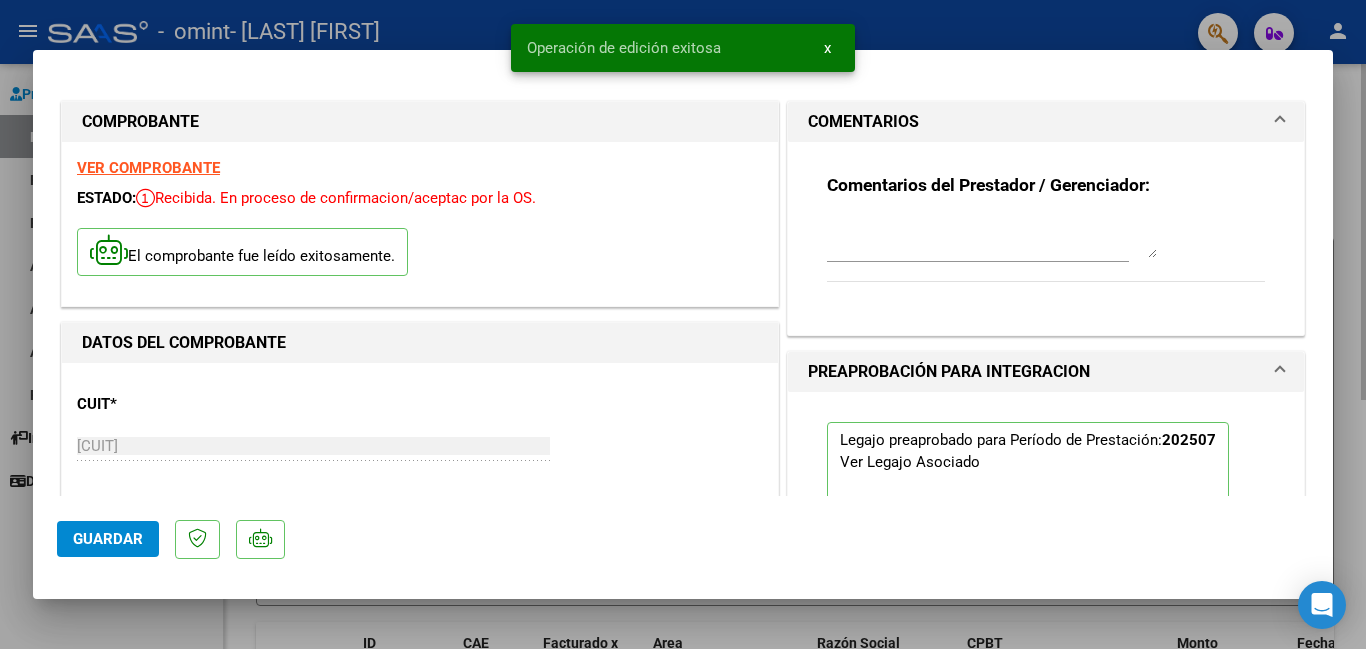 click at bounding box center (683, 324) 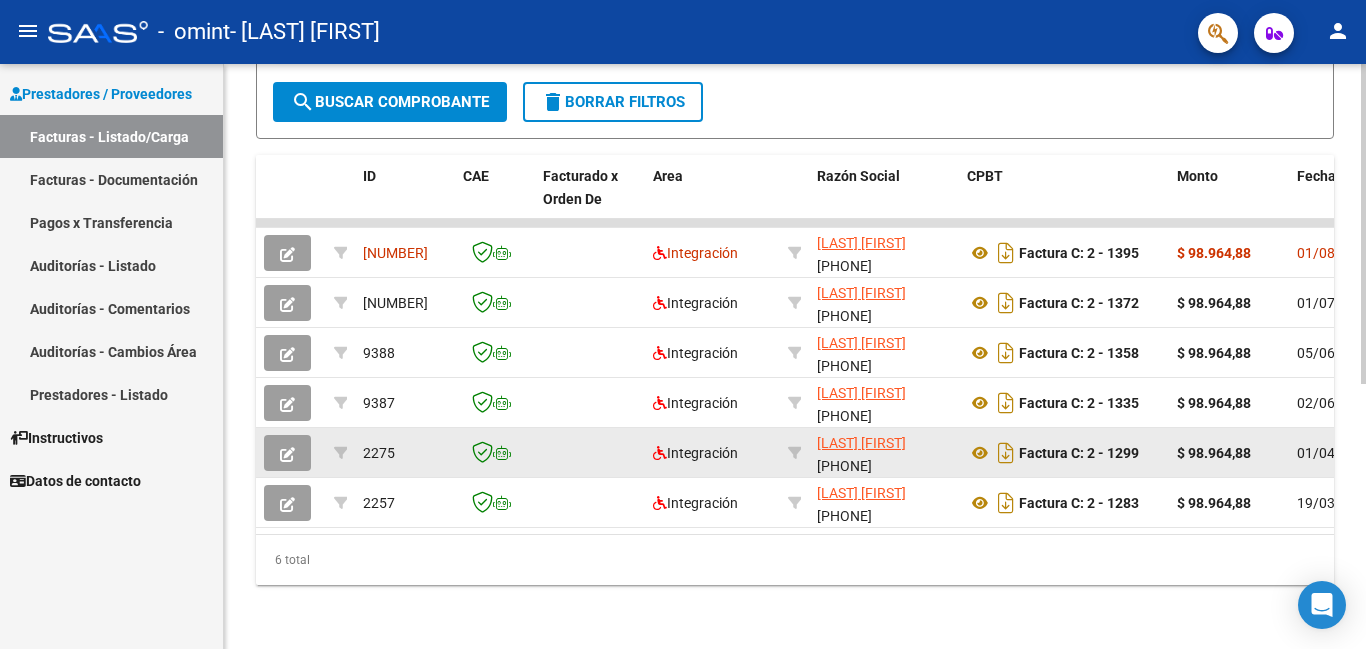 scroll, scrollTop: 483, scrollLeft: 0, axis: vertical 